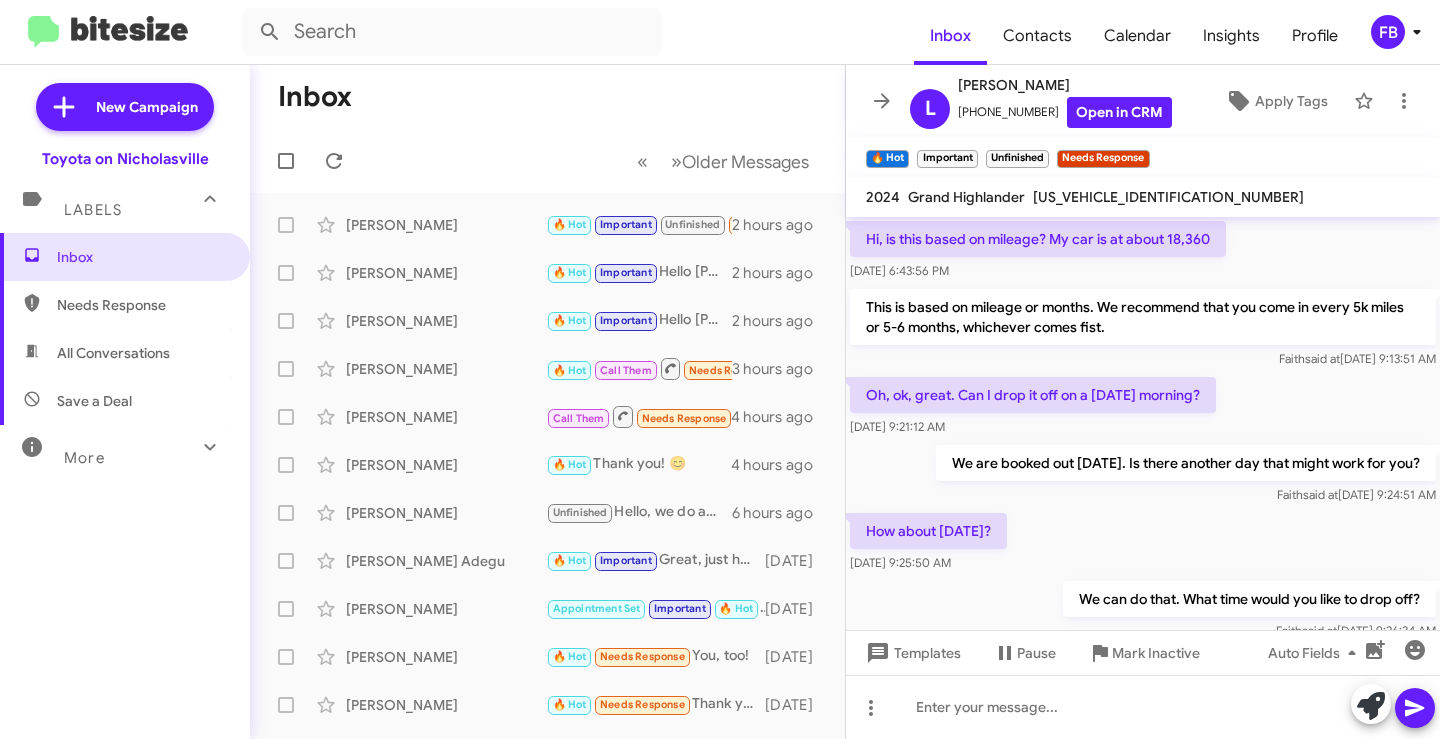 scroll, scrollTop: 0, scrollLeft: 0, axis: both 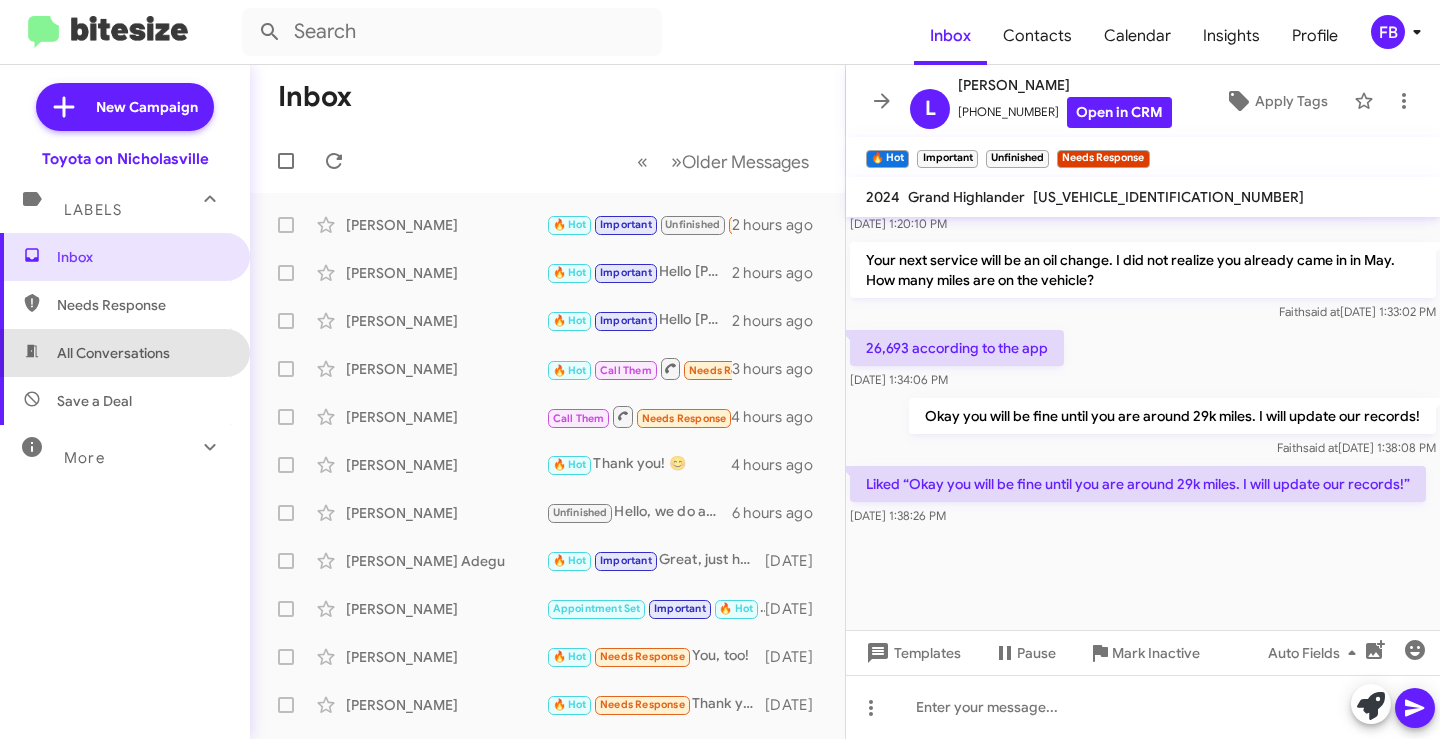 click on "All Conversations" at bounding box center (125, 353) 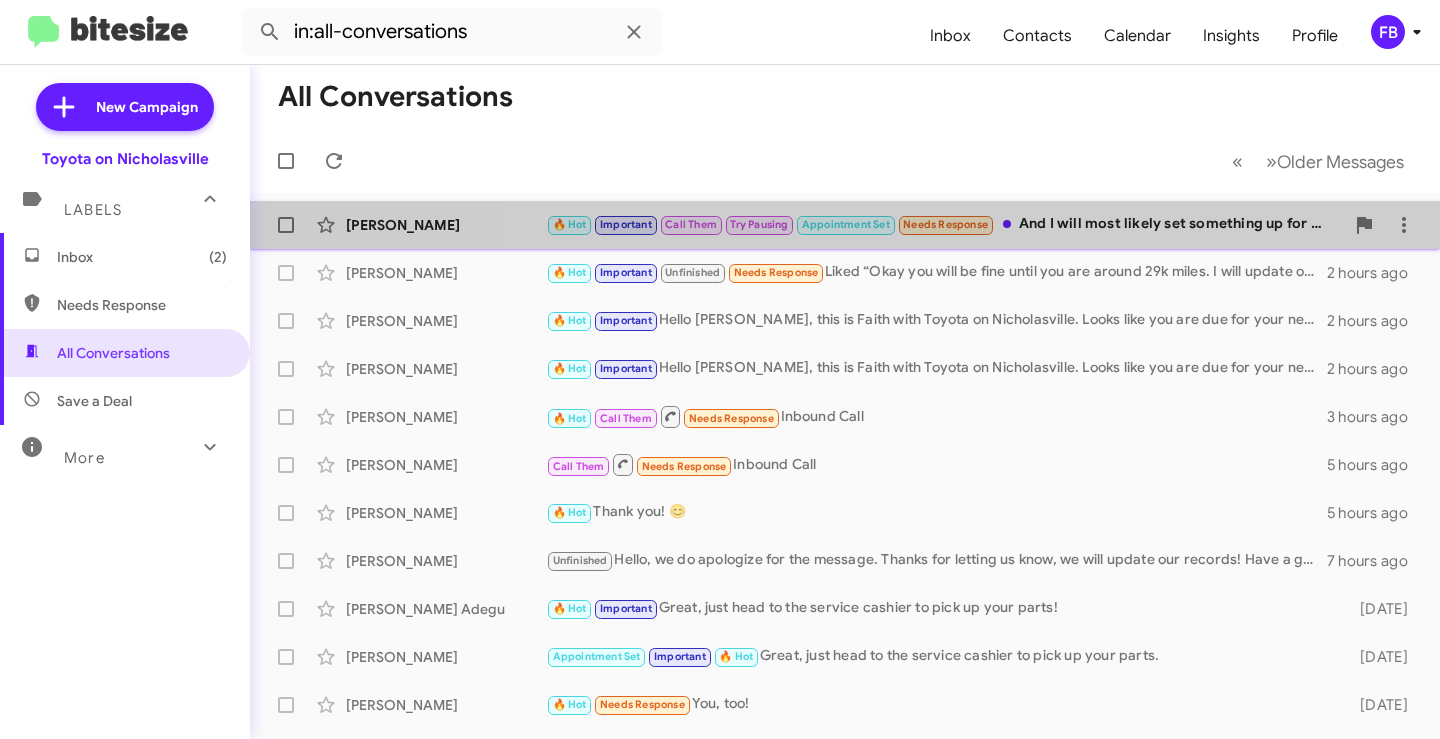 click on "🔥 Hot   Important   Call Them   Try Pausing   Appointment Set   Needs Response   And I will most likely set something up for my wife's 2019 Camry four-cylinder but I never heard back after I sent the Vin" 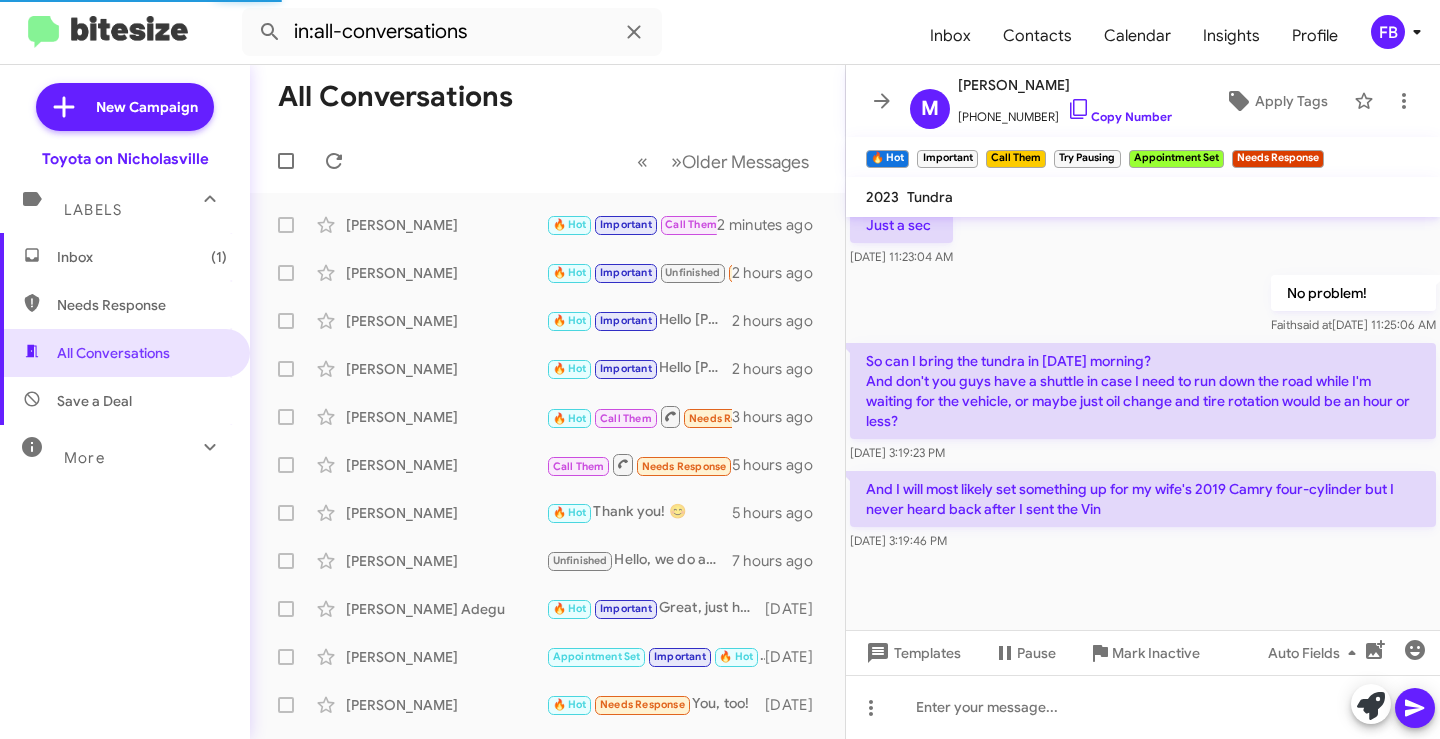scroll, scrollTop: 1367, scrollLeft: 0, axis: vertical 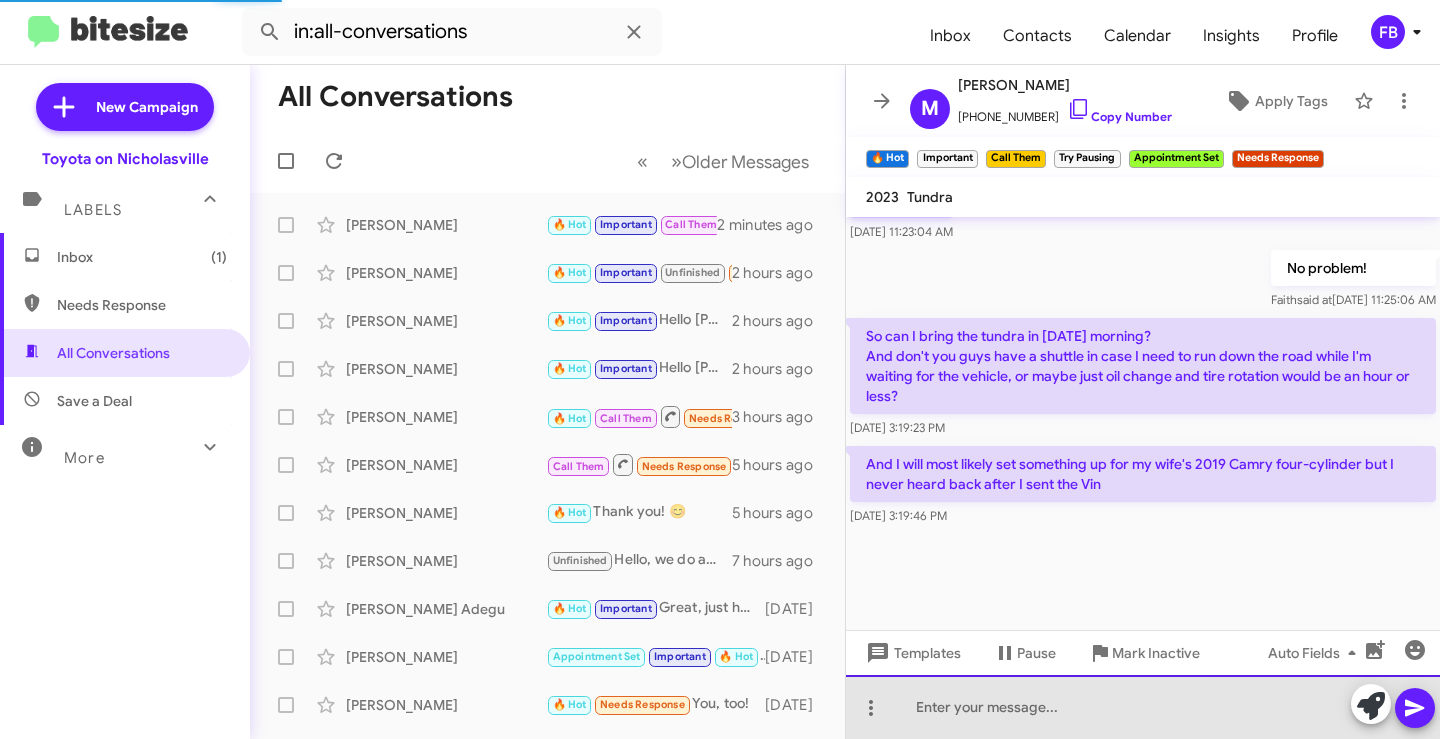 click 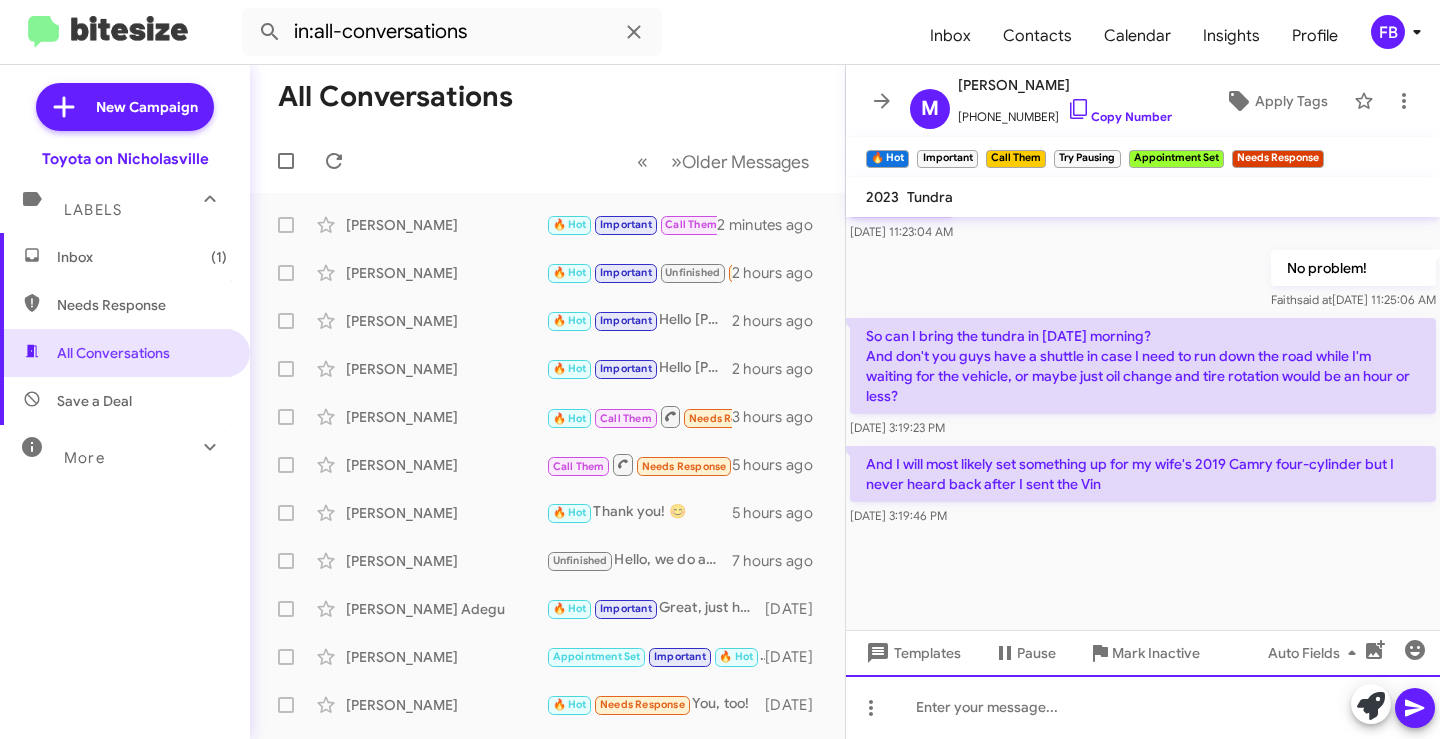 type 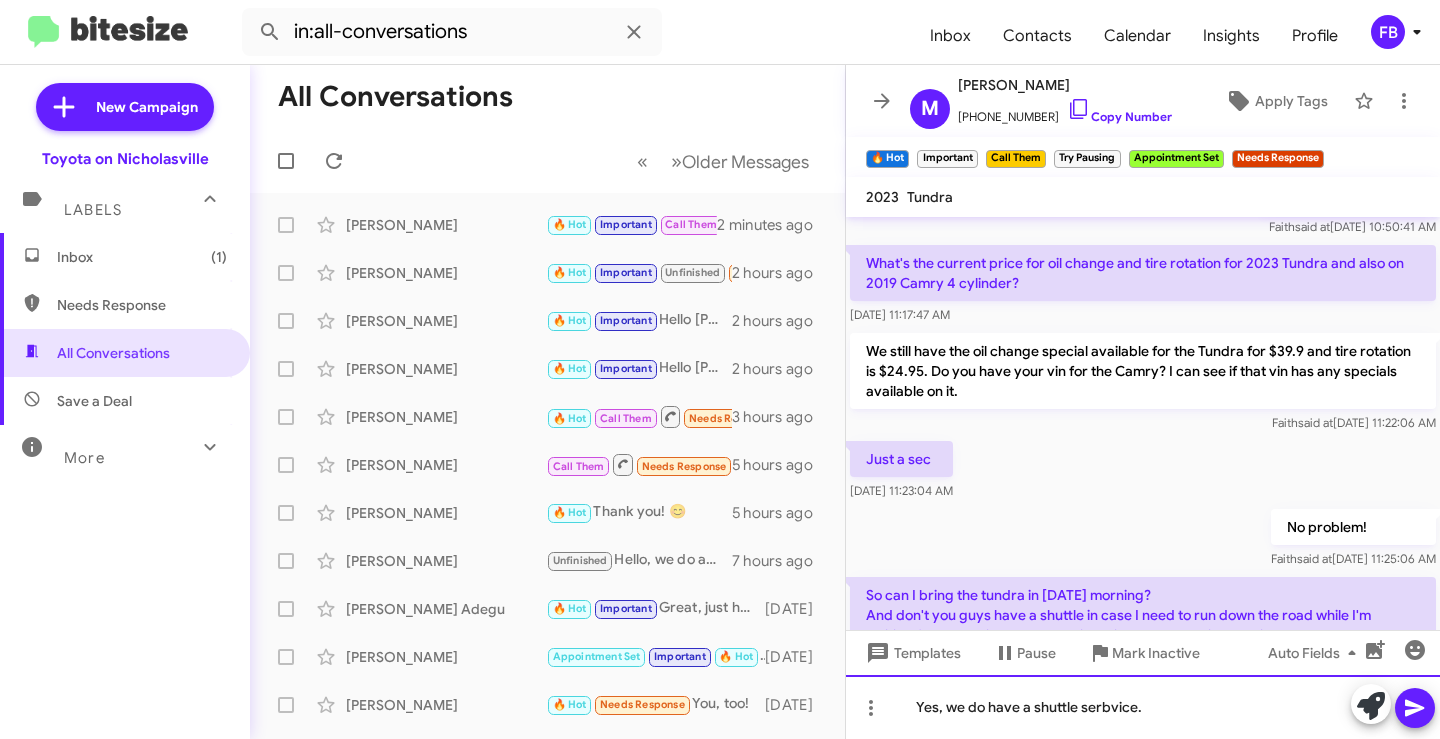 scroll, scrollTop: 1367, scrollLeft: 0, axis: vertical 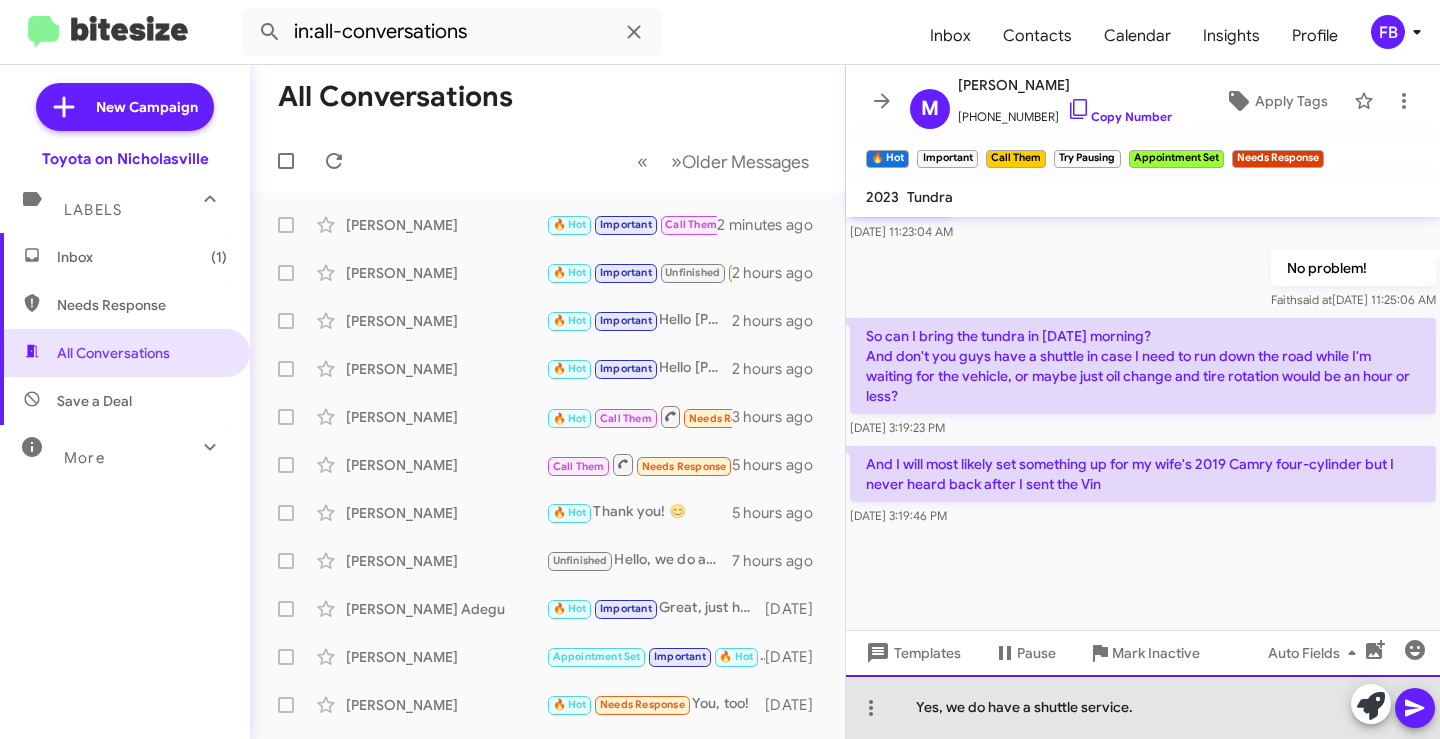 click on "Yes, we do have a shuttle service." 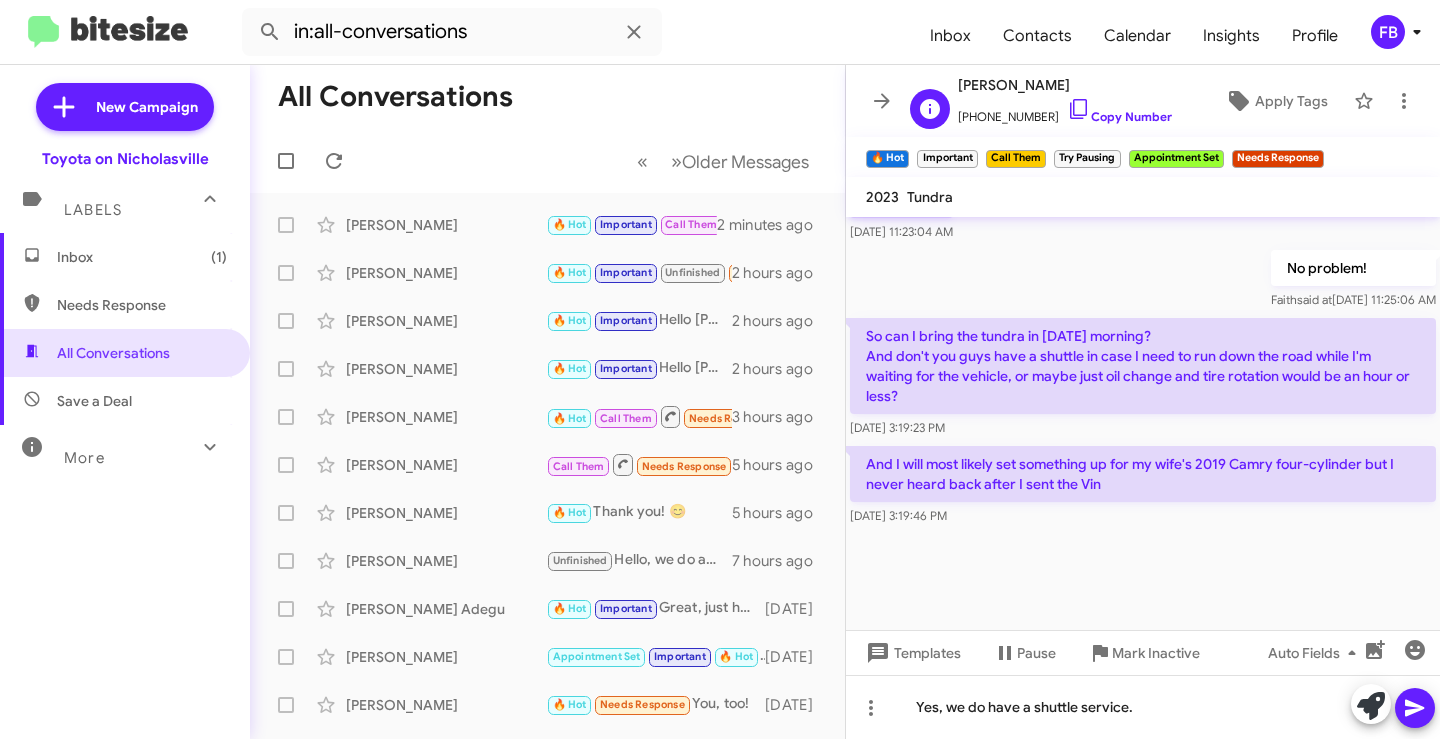 click on "[PHONE_NUMBER]   Copy Number" 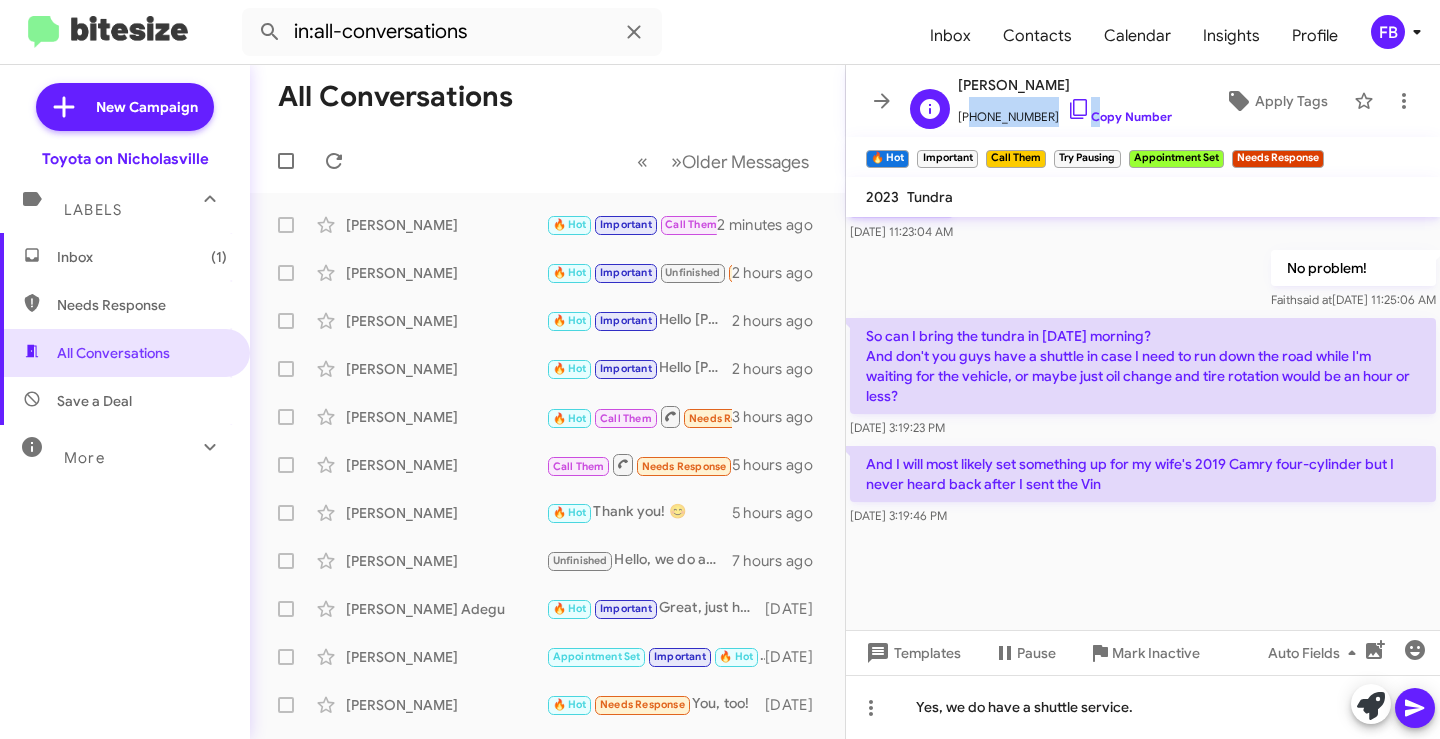 click on "[PHONE_NUMBER]   Copy Number" 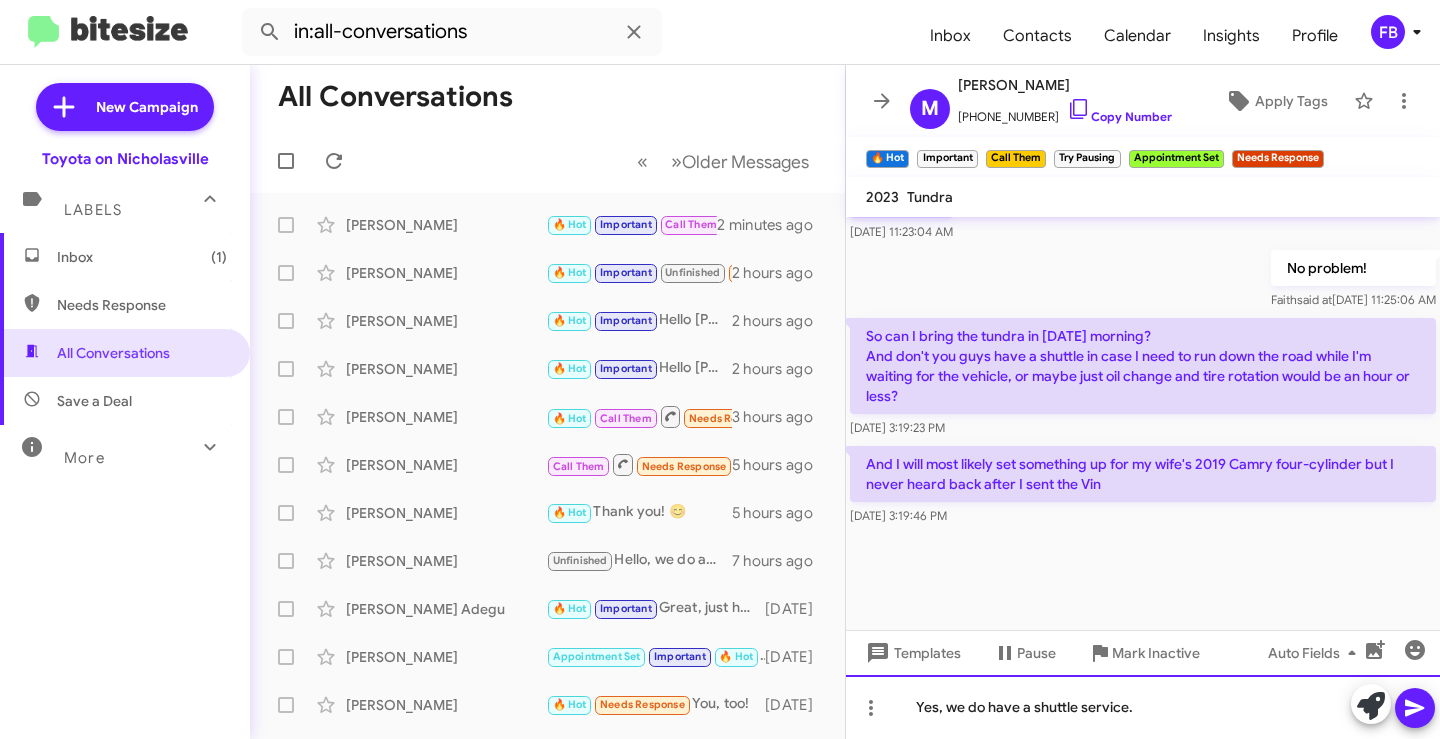 click on "Yes, we do have a shuttle service." 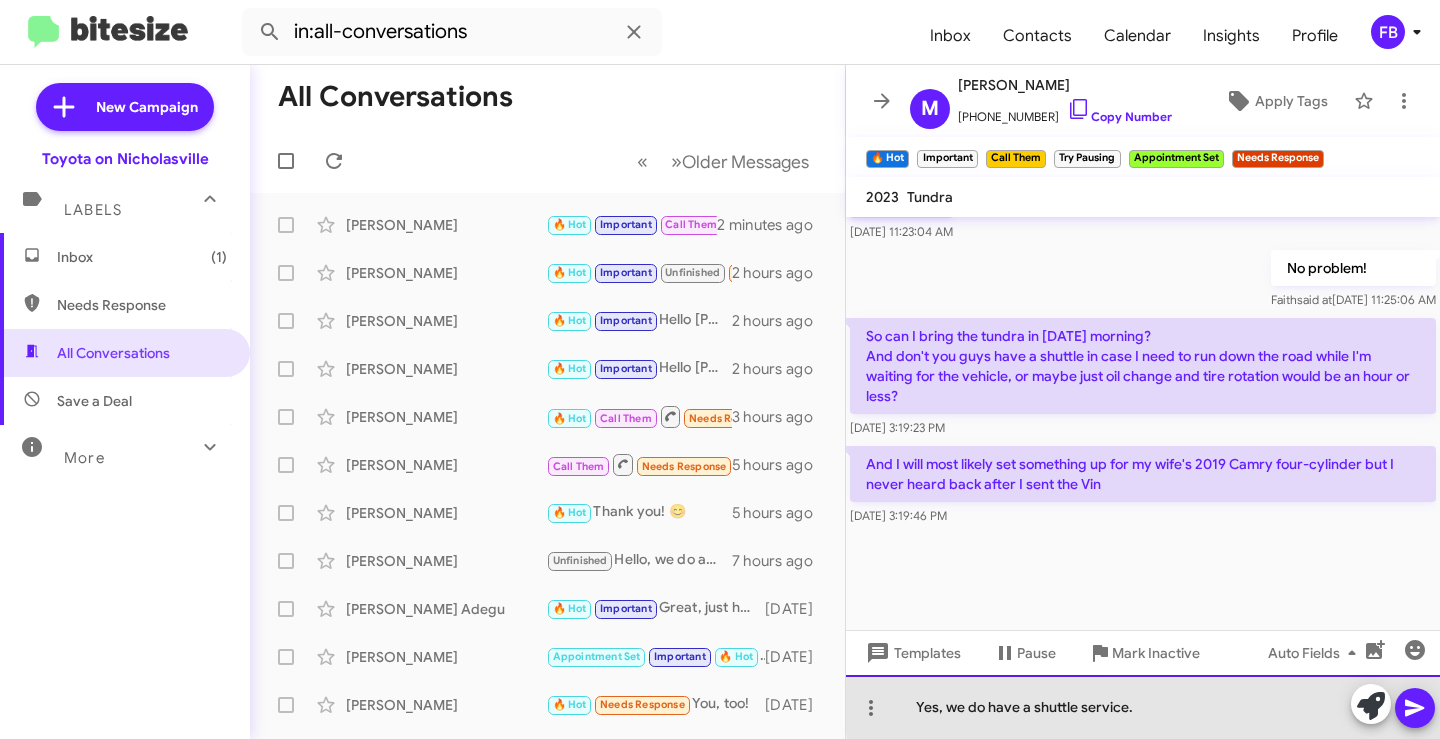 click on "Yes, we do have a shuttle service." 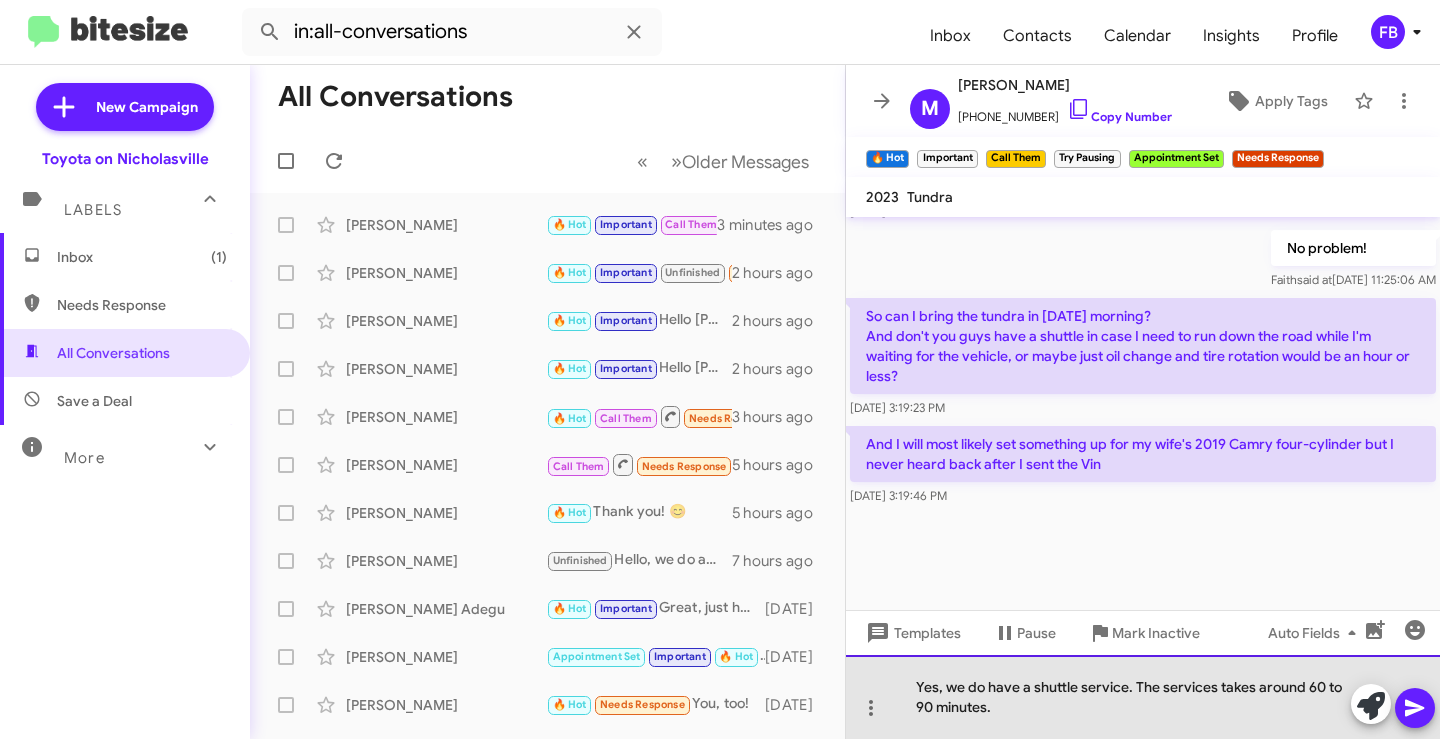 click on "Yes, we do have a shuttle service. The services takes around 60 to 90 minutes." 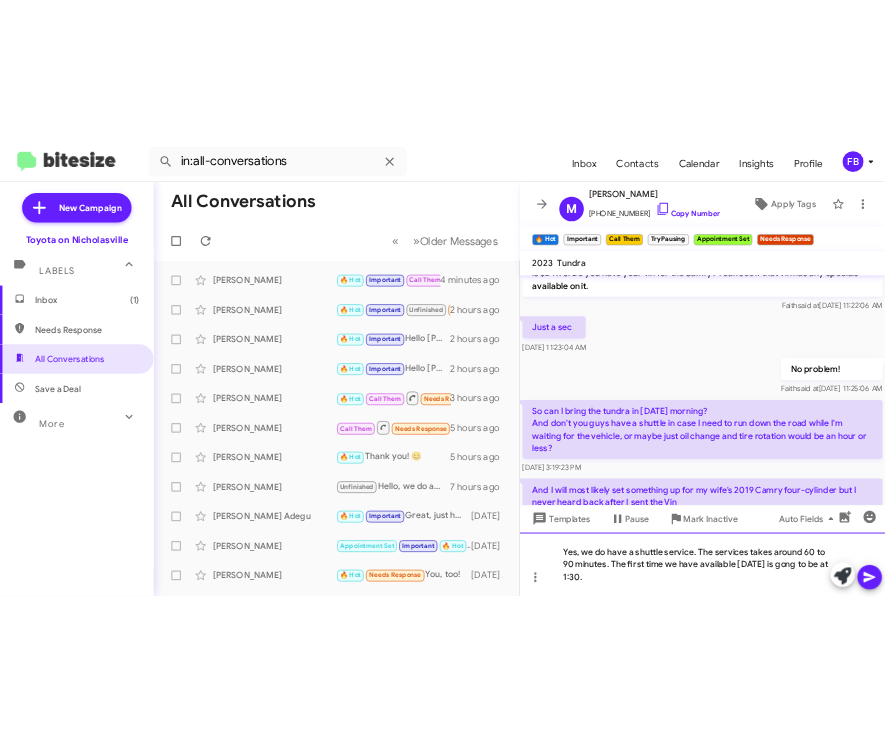 scroll, scrollTop: 1407, scrollLeft: 0, axis: vertical 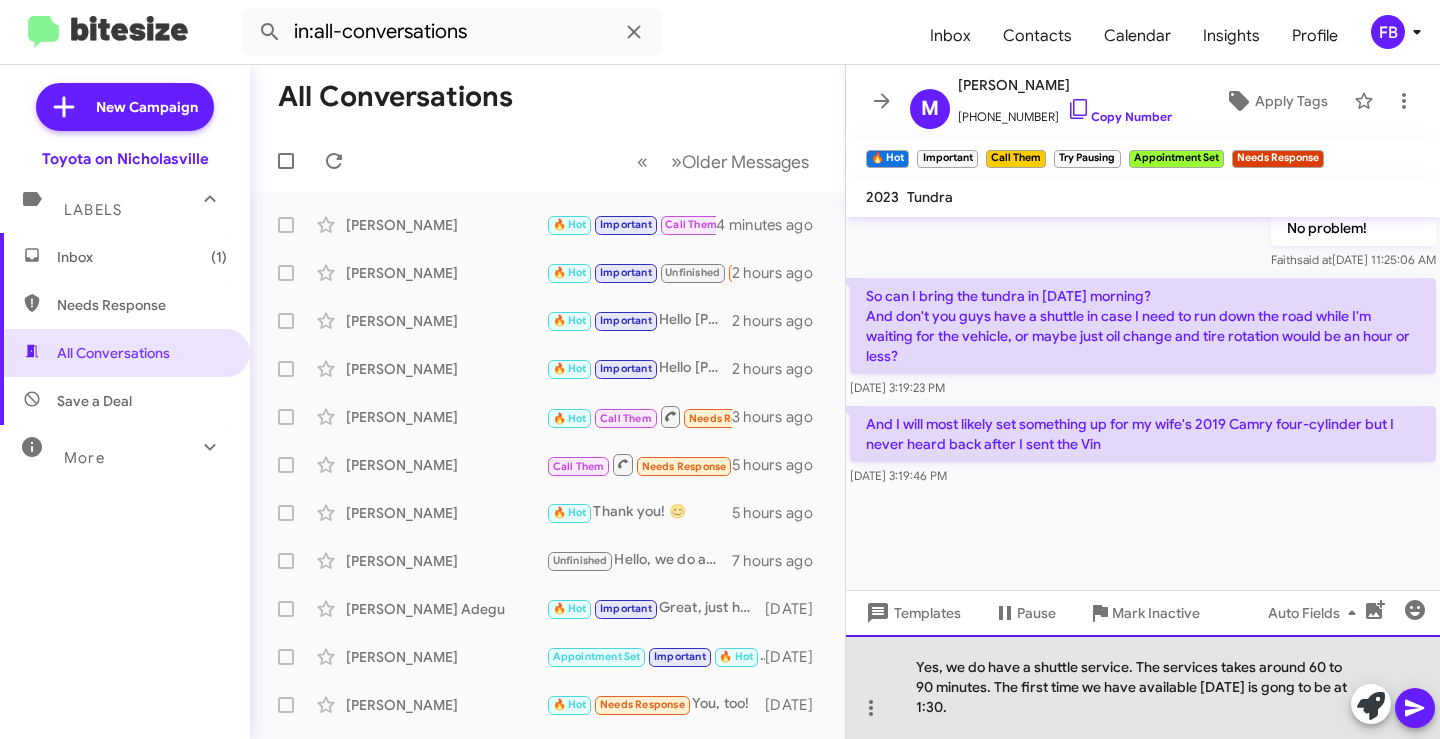 click on "Yes, we do have a shuttle service. The services takes around 60 to 90 minutes. The first time we have available [DATE] is gong to be at 1:30." 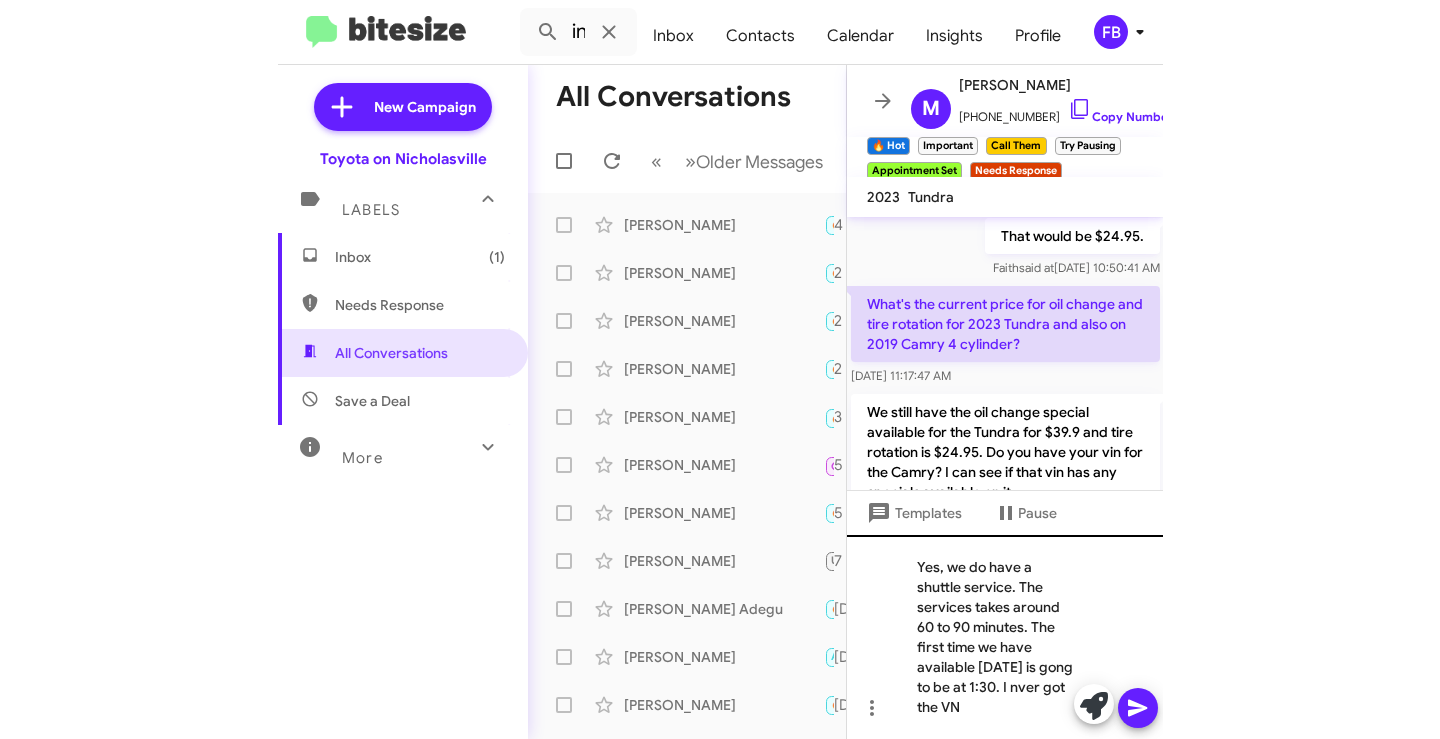 scroll, scrollTop: 1787, scrollLeft: 0, axis: vertical 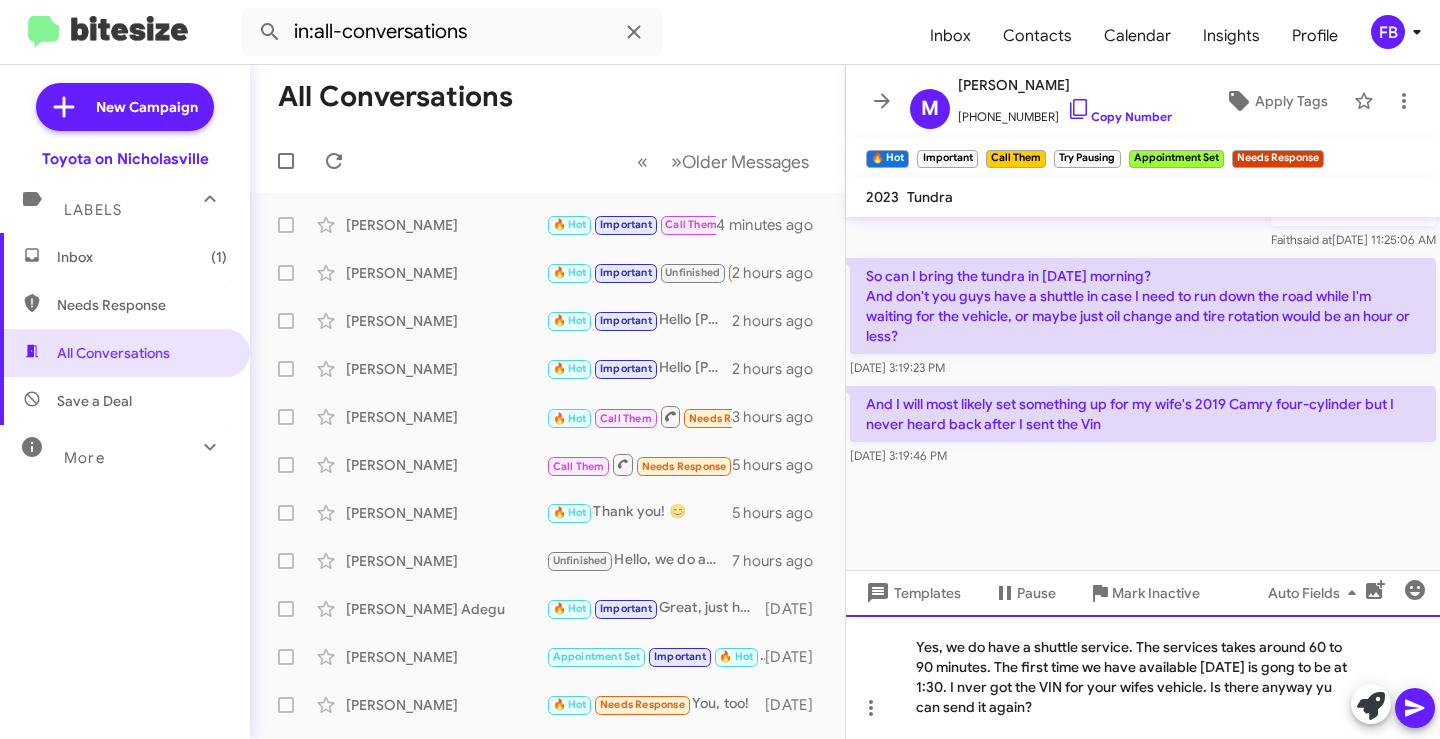click on "Yes, we do have a shuttle service. The services takes around 60 to 90 minutes. The first time we have available [DATE] is gong to be at 1:30. I nver got the VIN for your wifes vehicle. Is there anyway yu can send it again?" 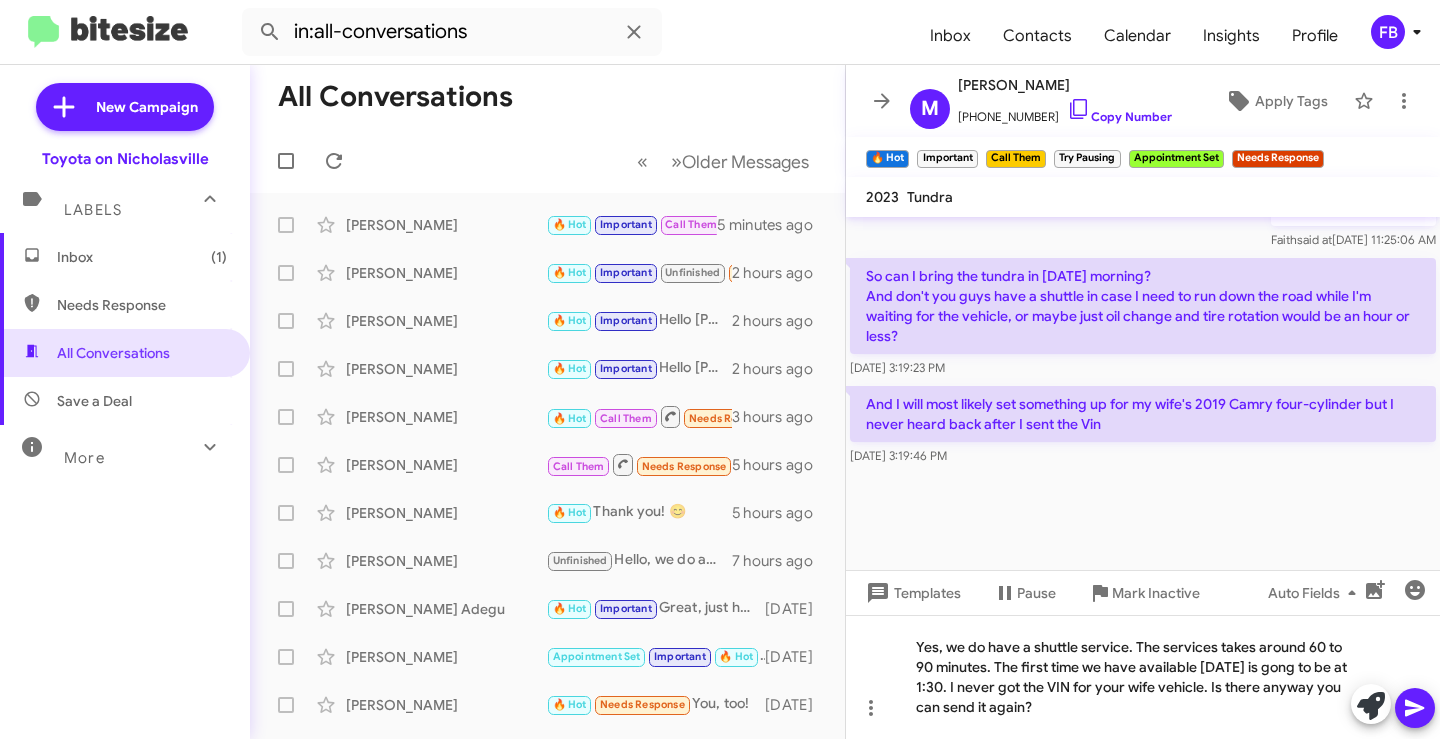 drag, startPoint x: 1402, startPoint y: 703, endPoint x: 1391, endPoint y: 693, distance: 14.866069 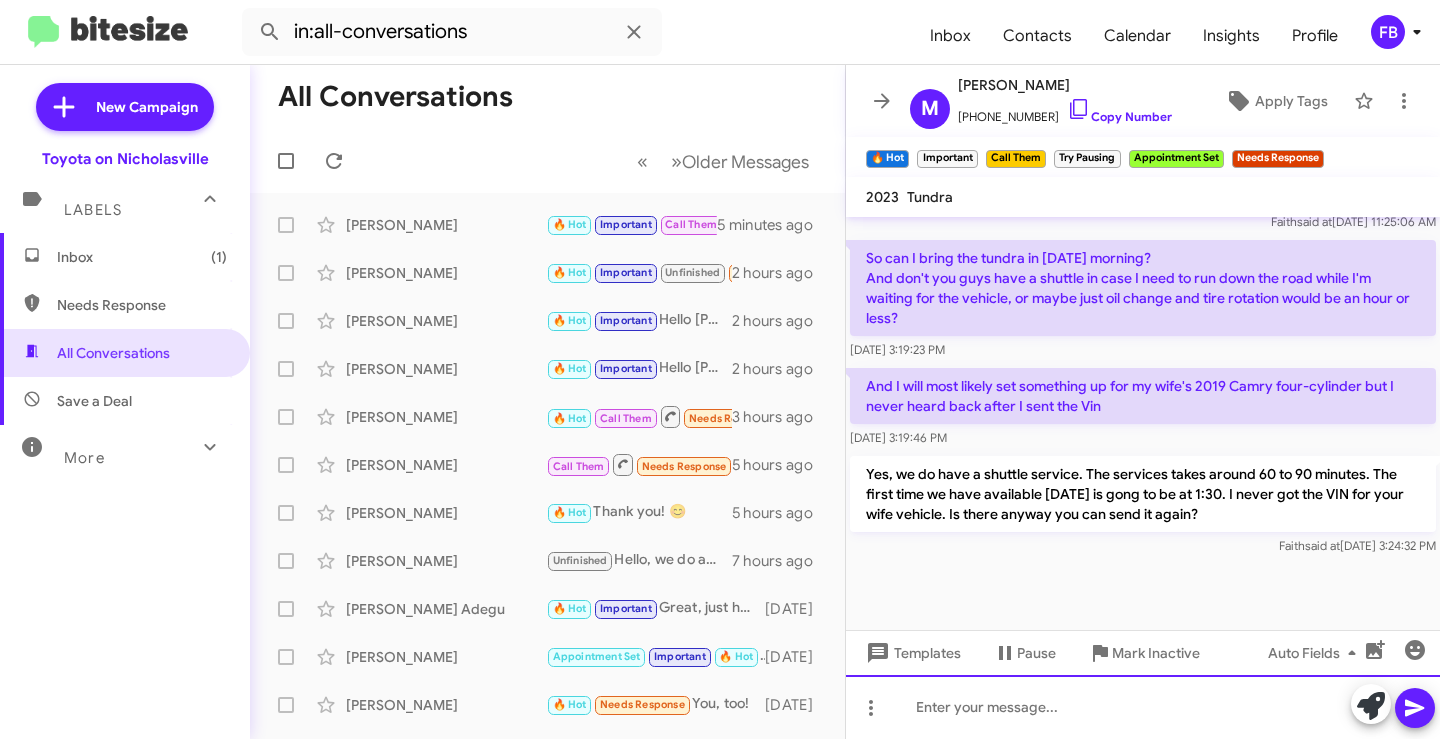 scroll, scrollTop: 3668, scrollLeft: 0, axis: vertical 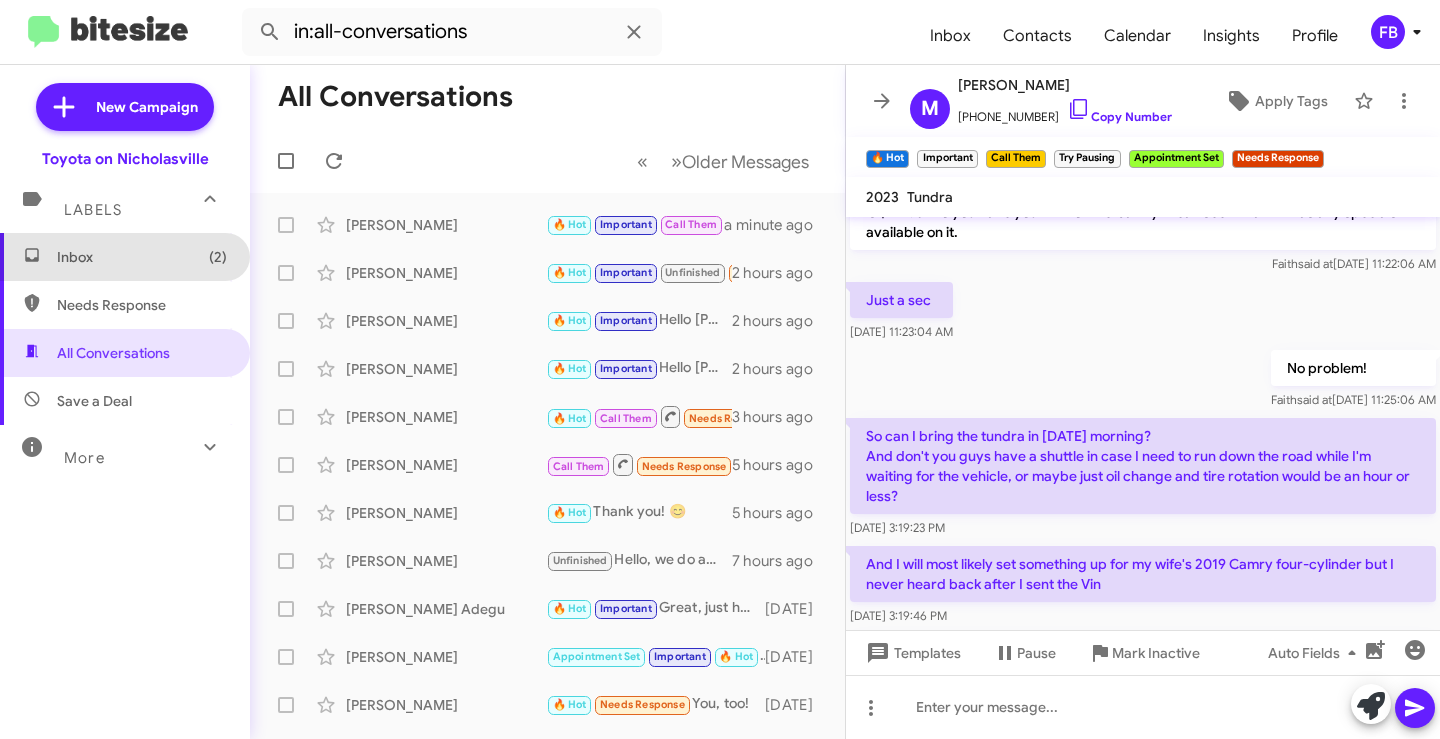 click on "Inbox  (2)" at bounding box center [142, 257] 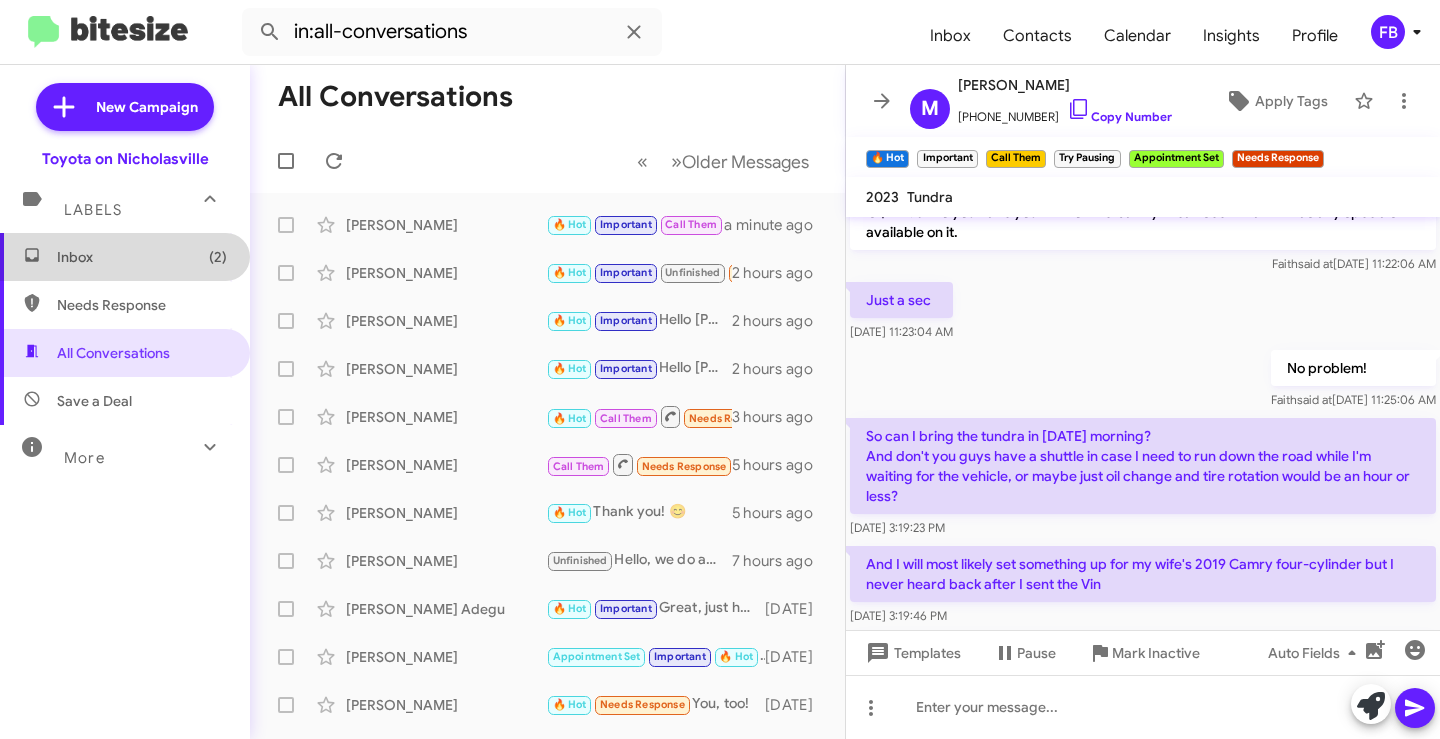 type 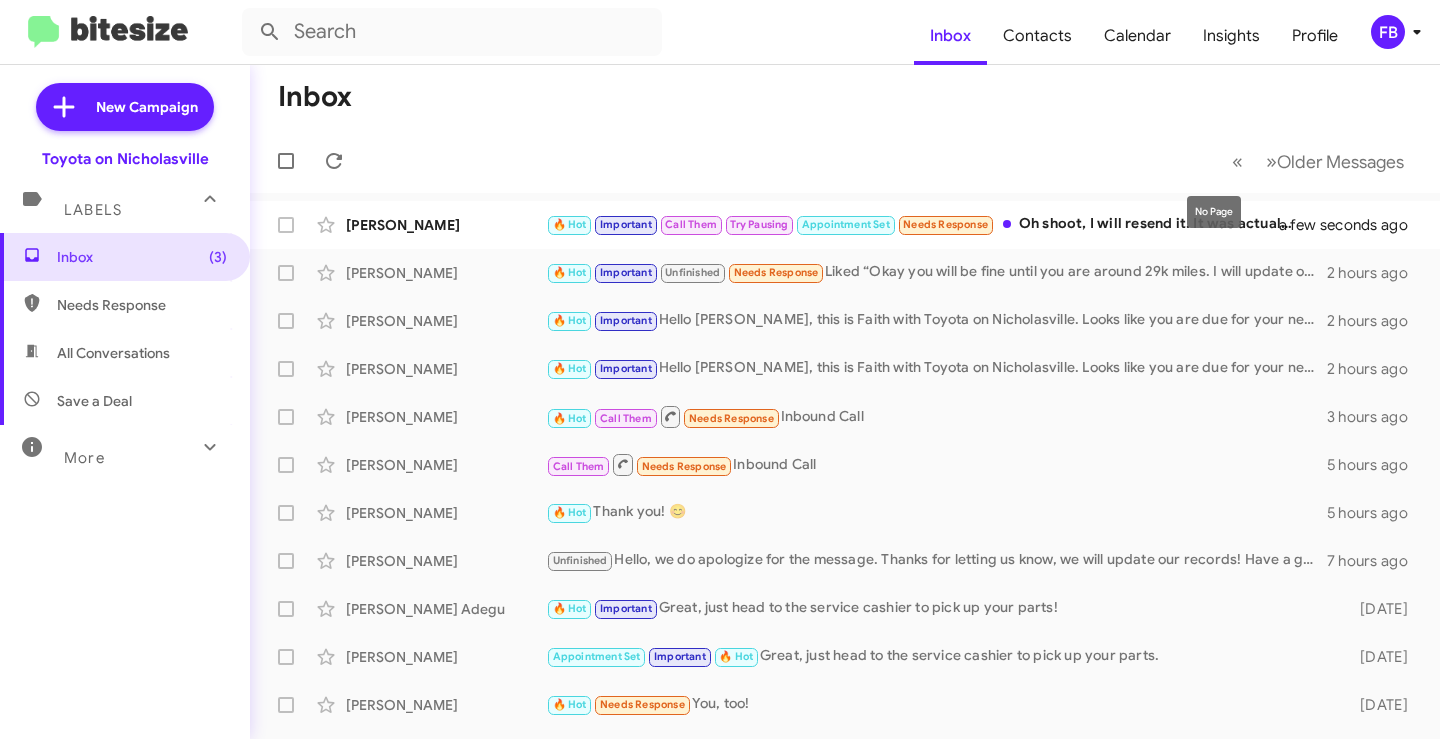 click on "No Page" at bounding box center (1214, 212) 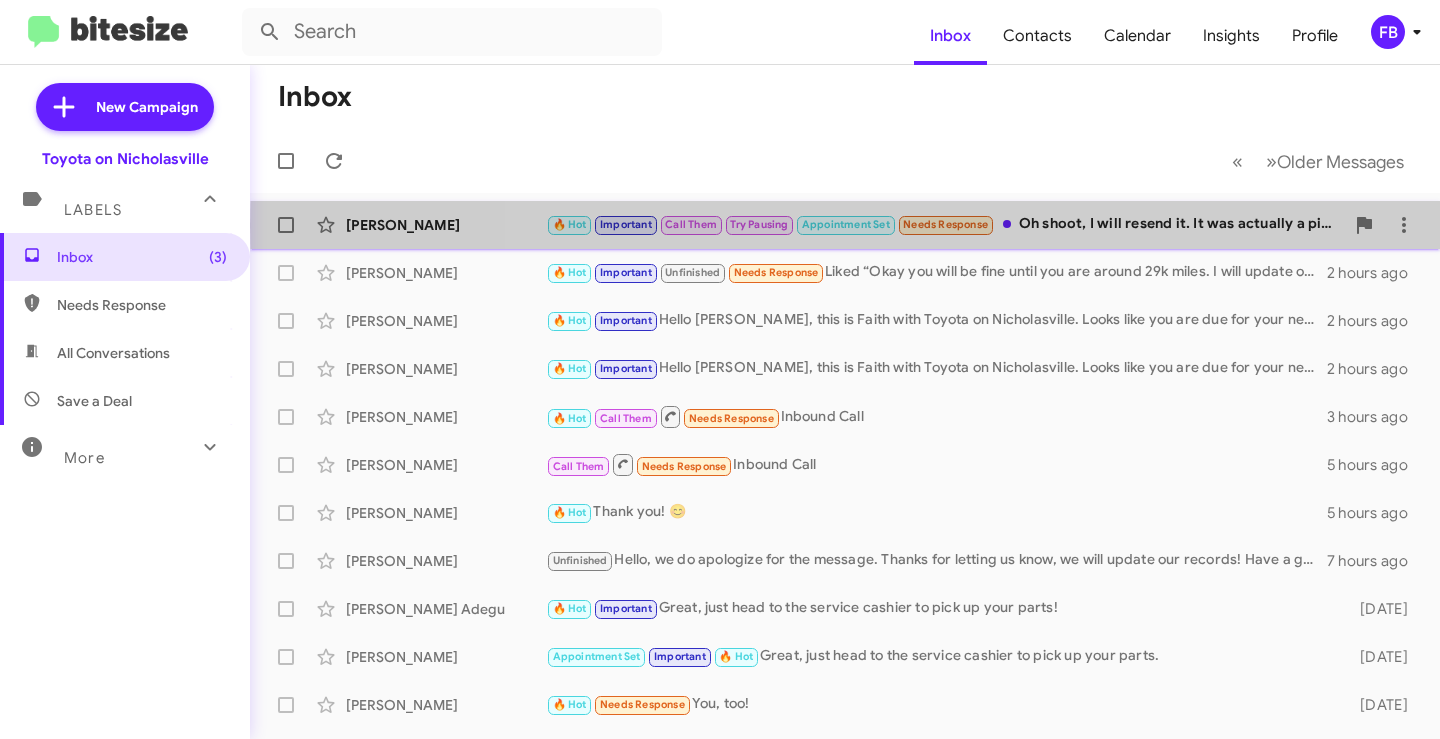 click on "🔥 Hot   Important   Call Them   Try Pausing   Appointment Set   Needs Response   Oh shoot, I will resend it. It was actually a picture of the Vin label inside the driver's door. I will just pass on the shuttle and wait on the tundra." 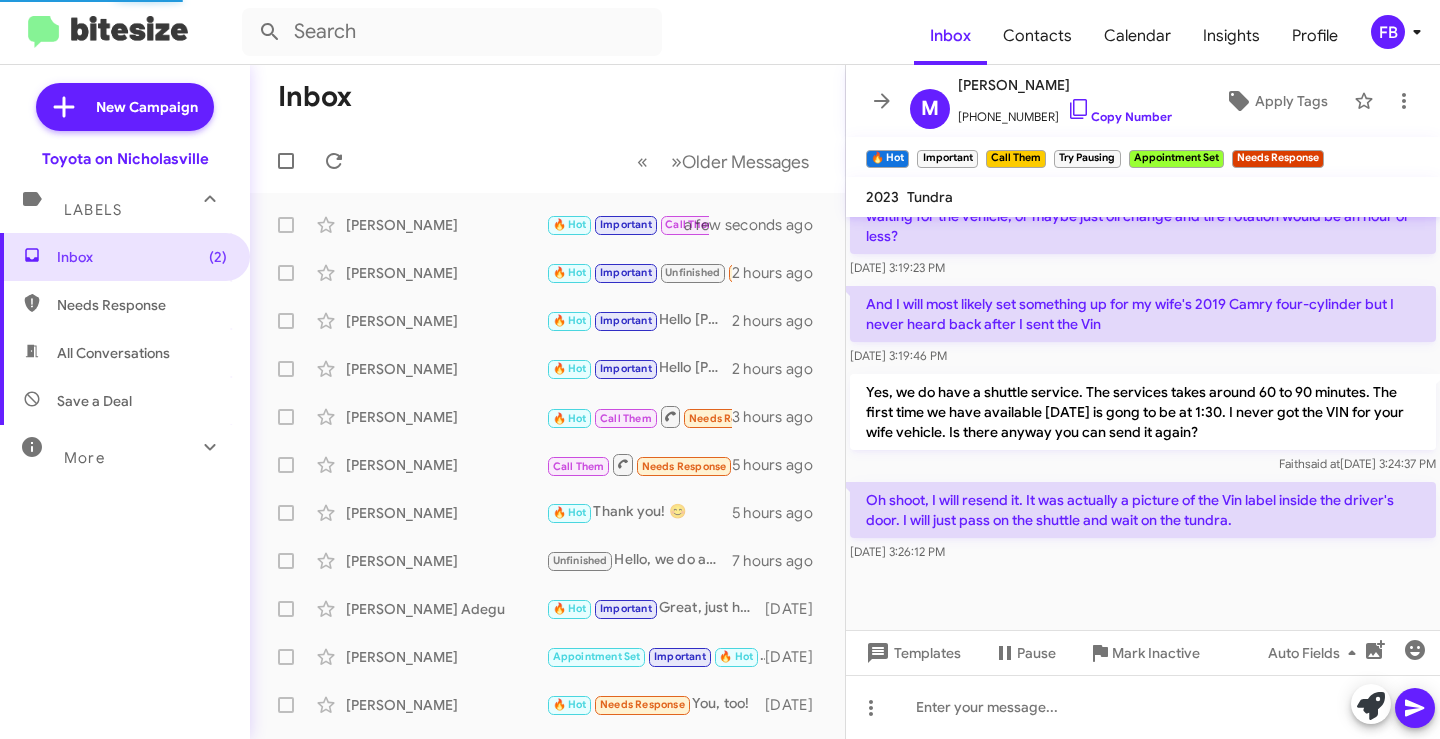 scroll, scrollTop: 1407, scrollLeft: 0, axis: vertical 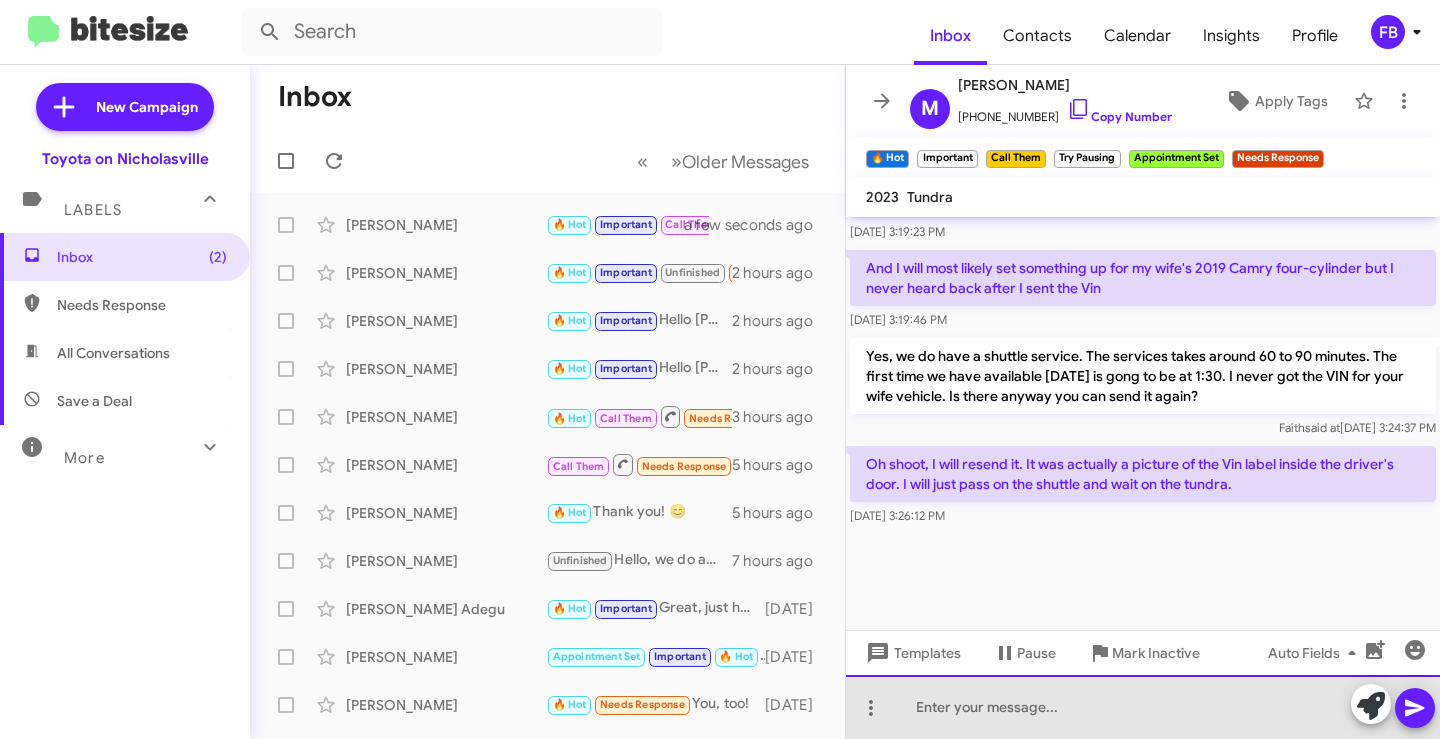 click 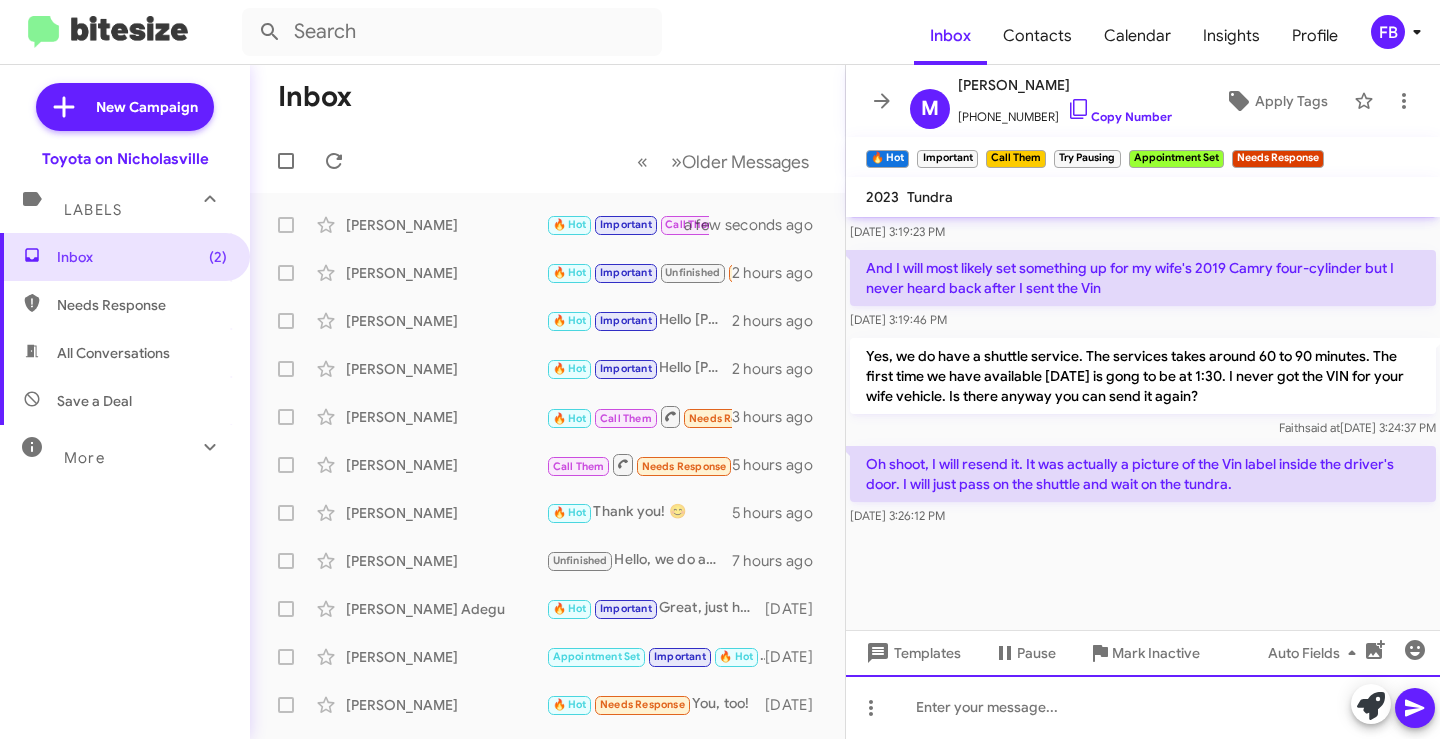 type 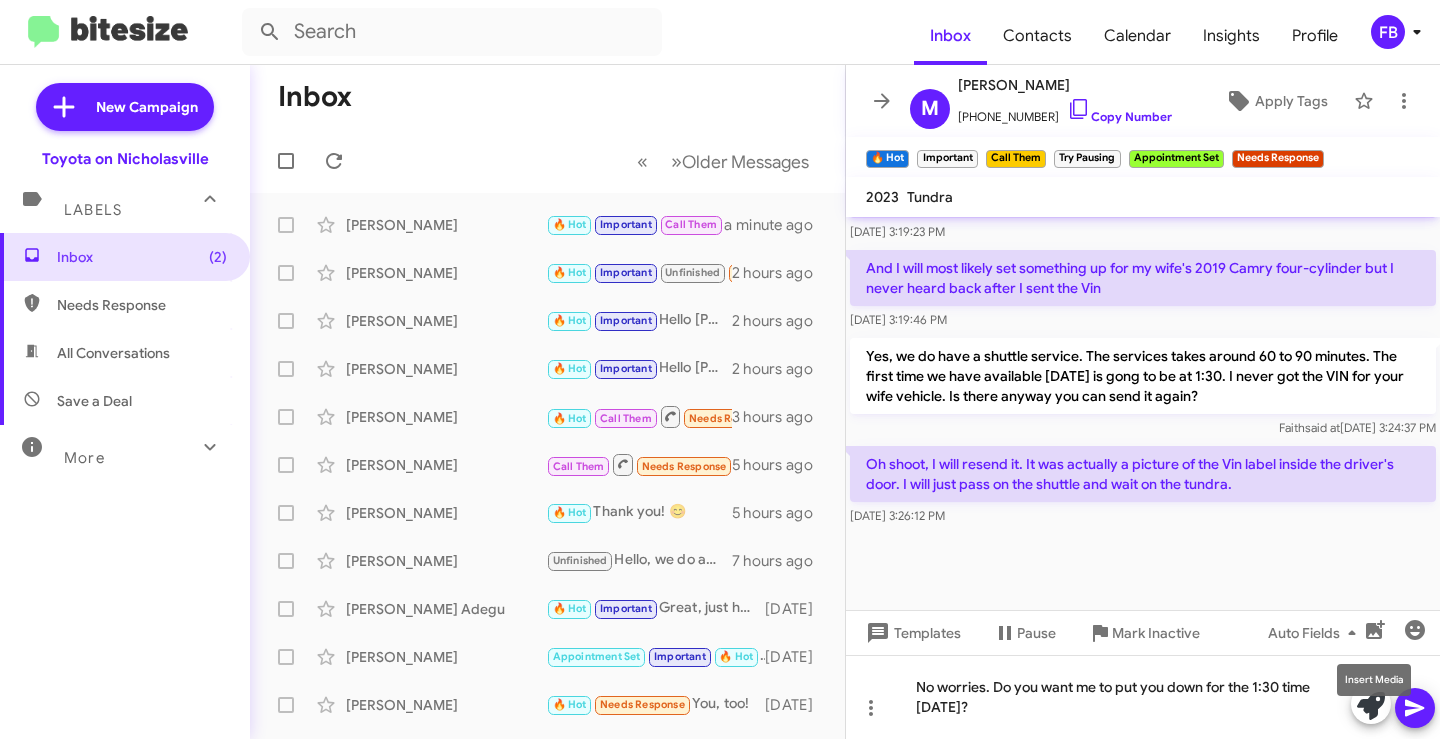click on "Insert Media" at bounding box center (1374, 680) 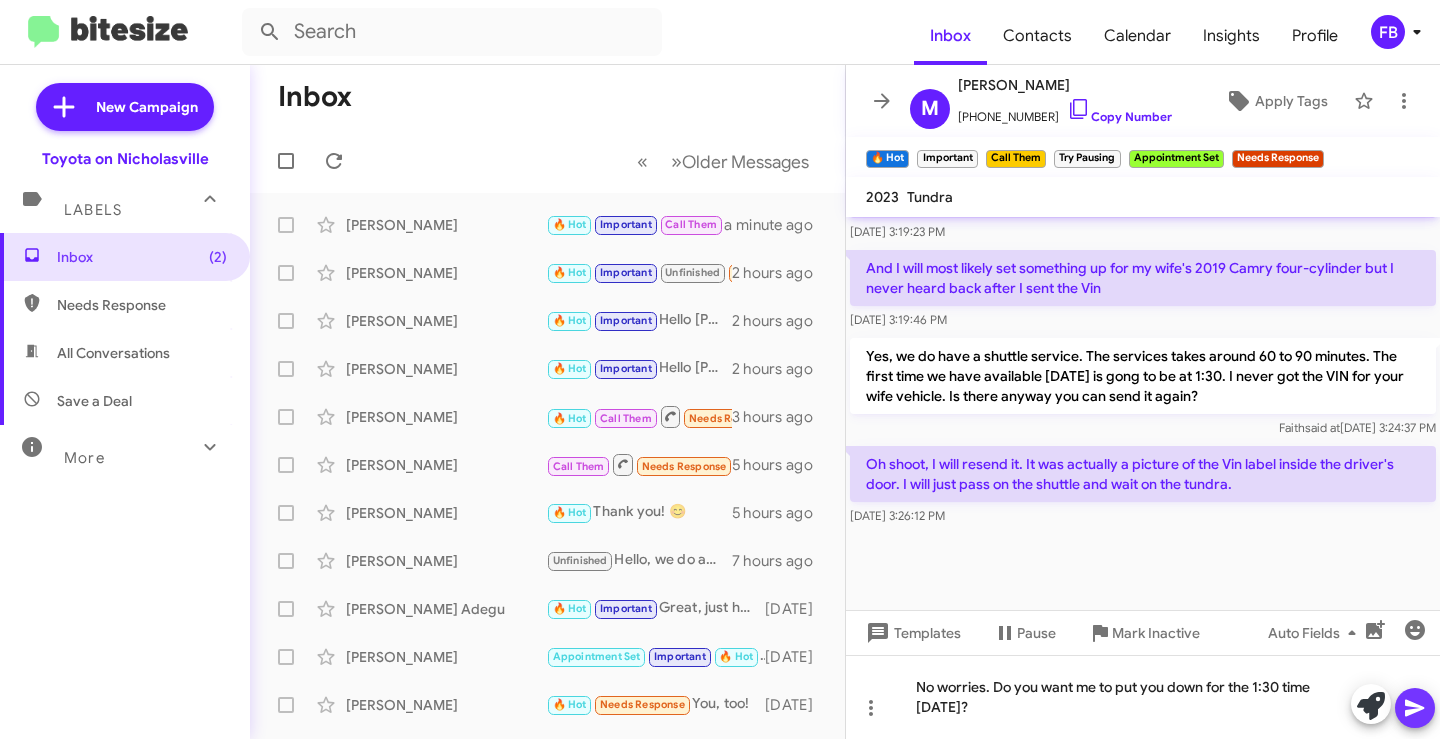 click 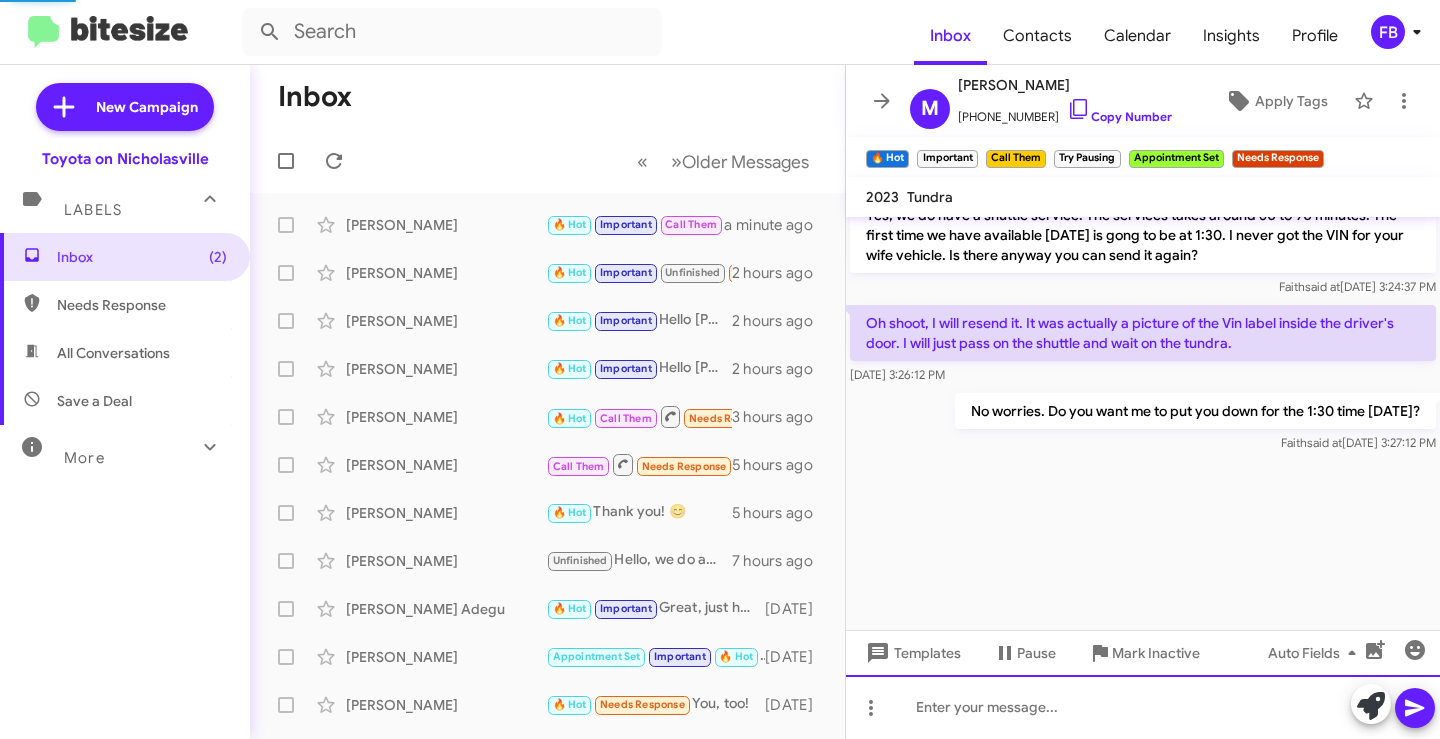 scroll, scrollTop: 3628, scrollLeft: 0, axis: vertical 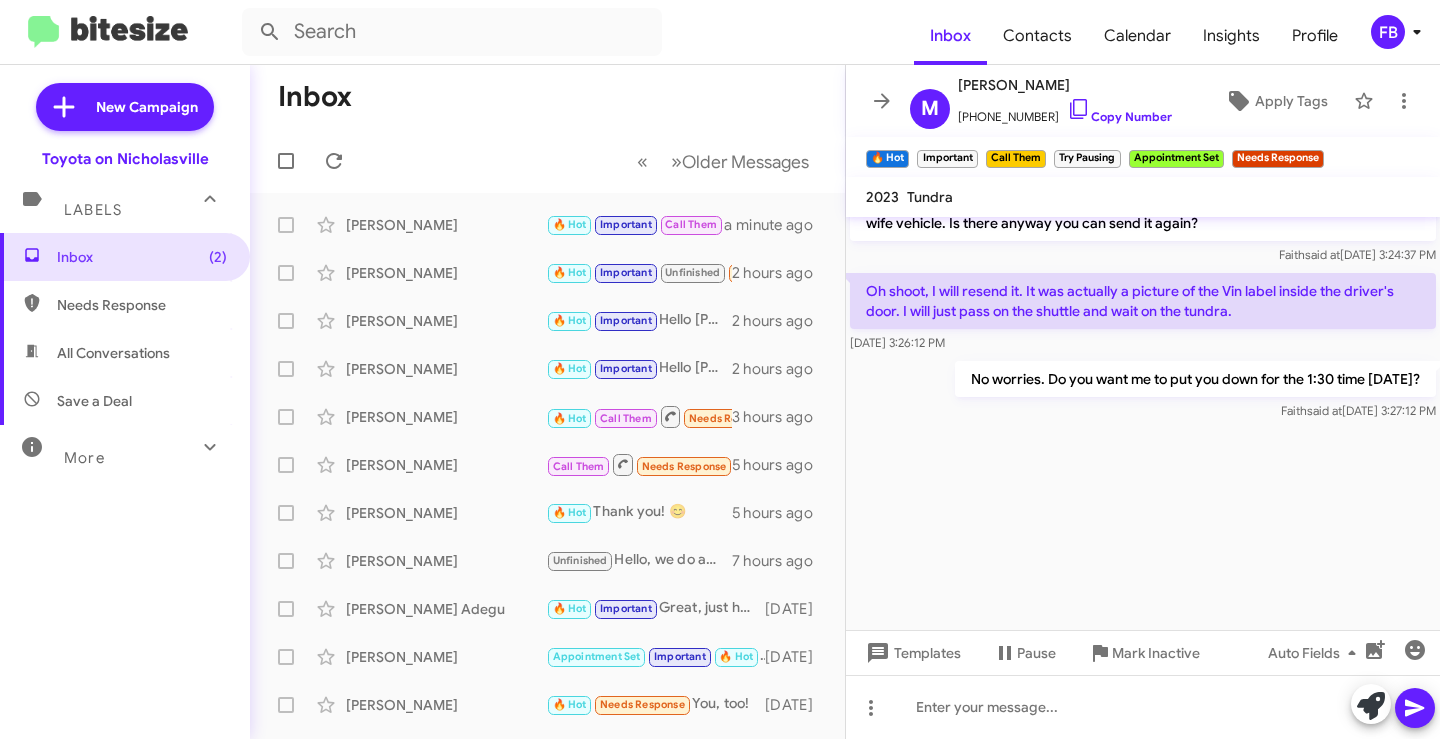 click on "All Conversations" at bounding box center [113, 353] 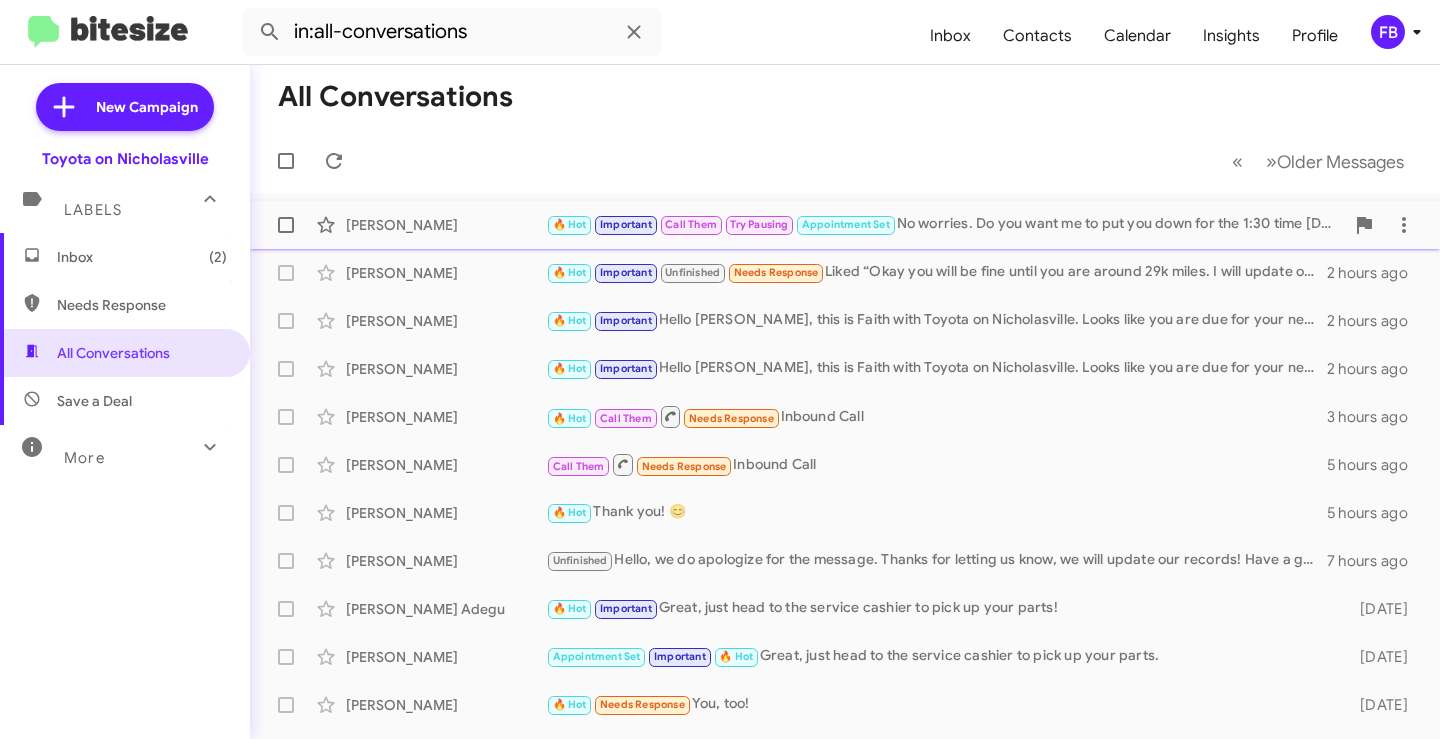 click on "🔥 Hot   Important   Call Them   Try Pausing   Appointment Set   No worries. Do you want me to put you down for the 1:30 time [DATE]?" 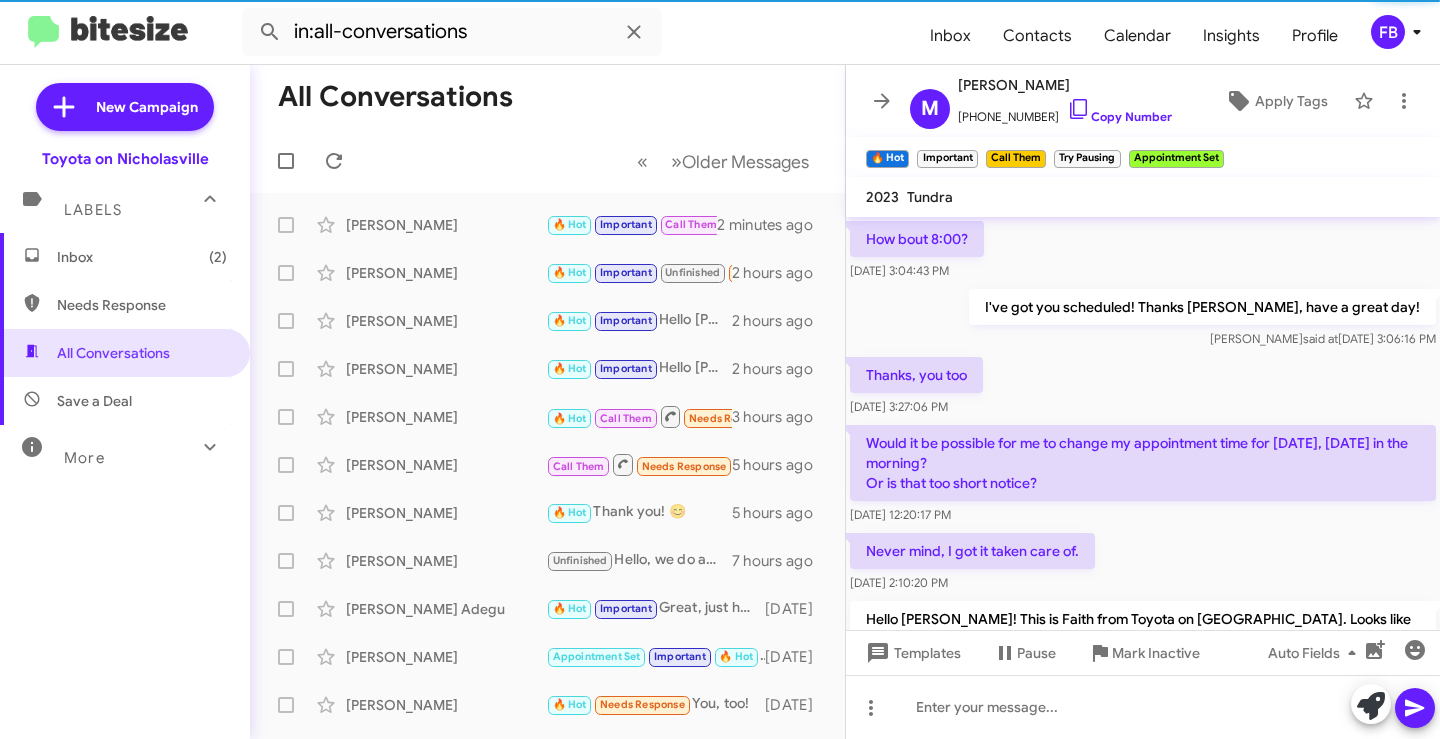 scroll, scrollTop: 1407, scrollLeft: 0, axis: vertical 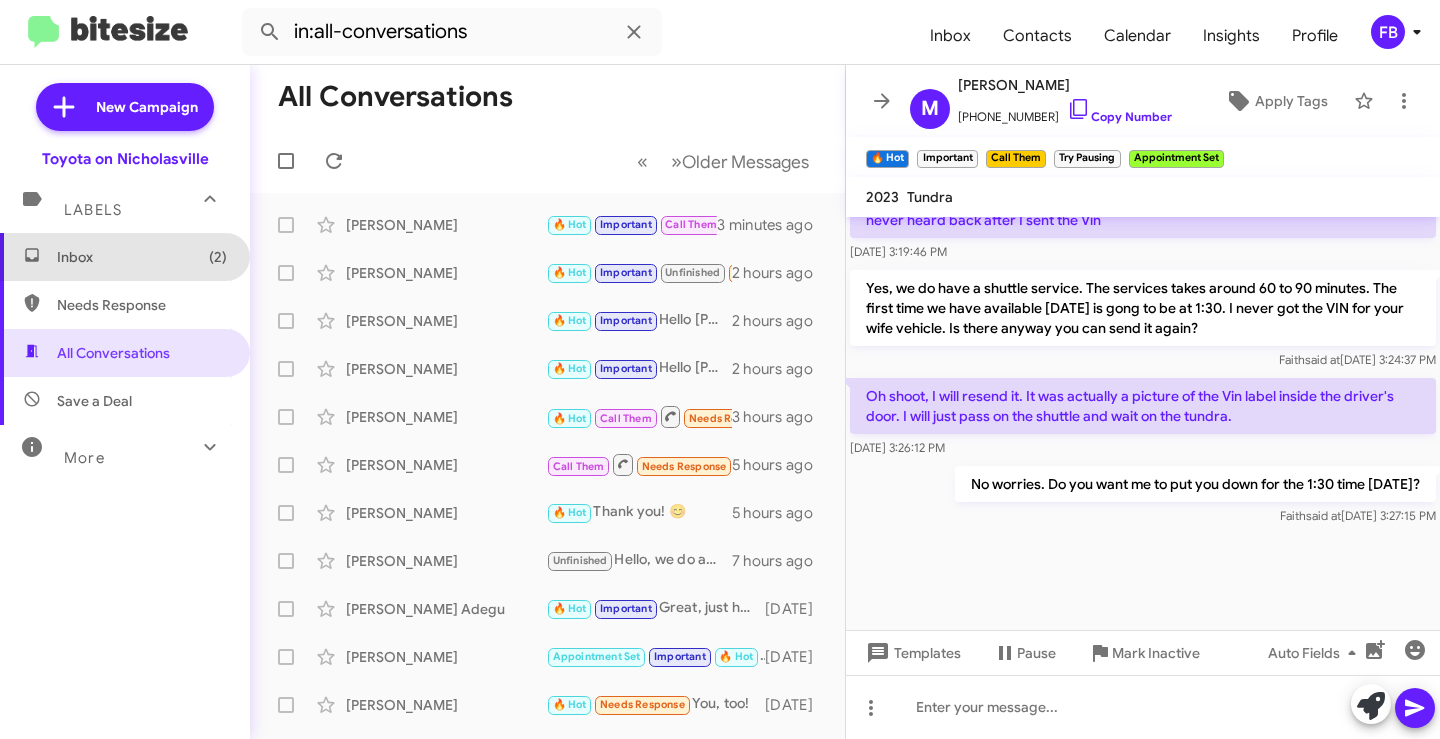 click on "Inbox  (2)" at bounding box center (142, 257) 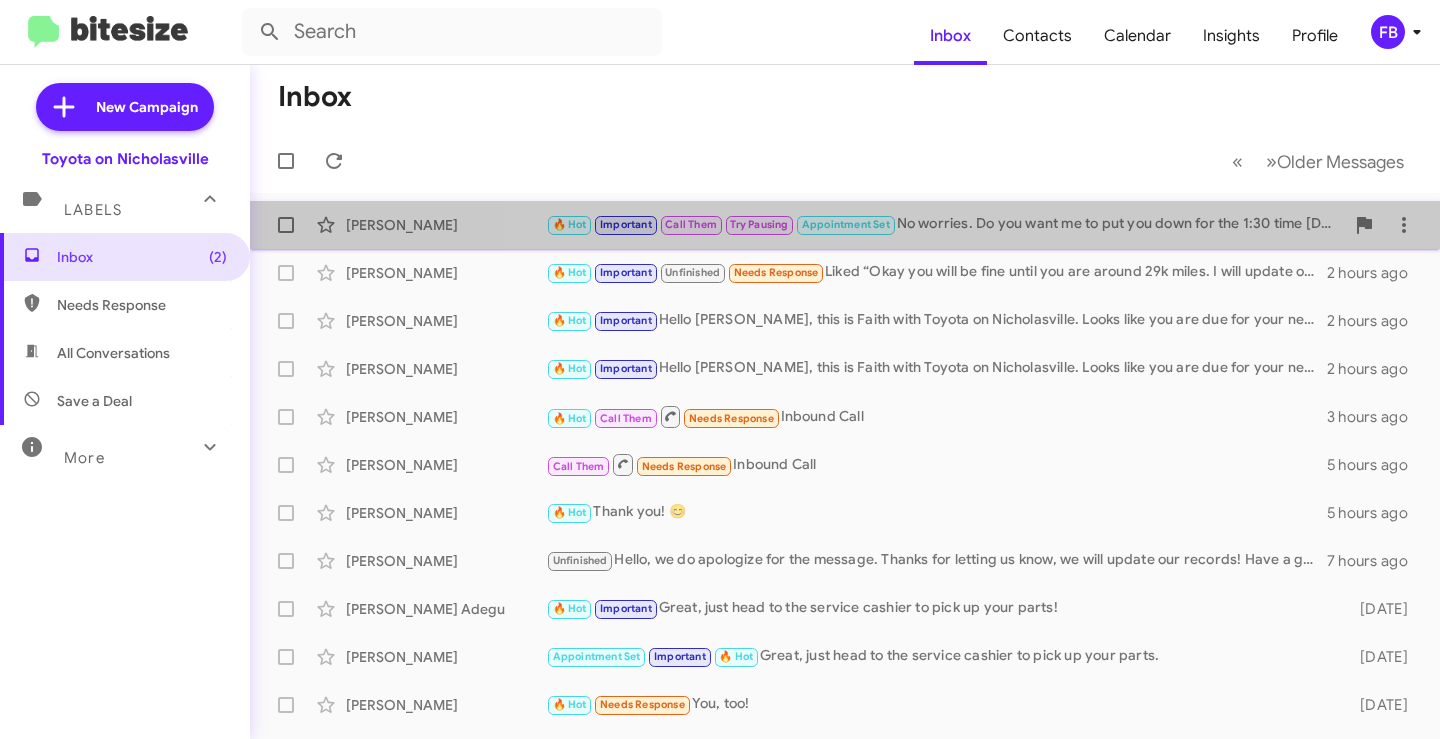 click on "🔥 Hot   Important   Call Them   Try Pausing   Appointment Set   No worries. Do you want me to put you down for the 1:30 time [DATE]?" 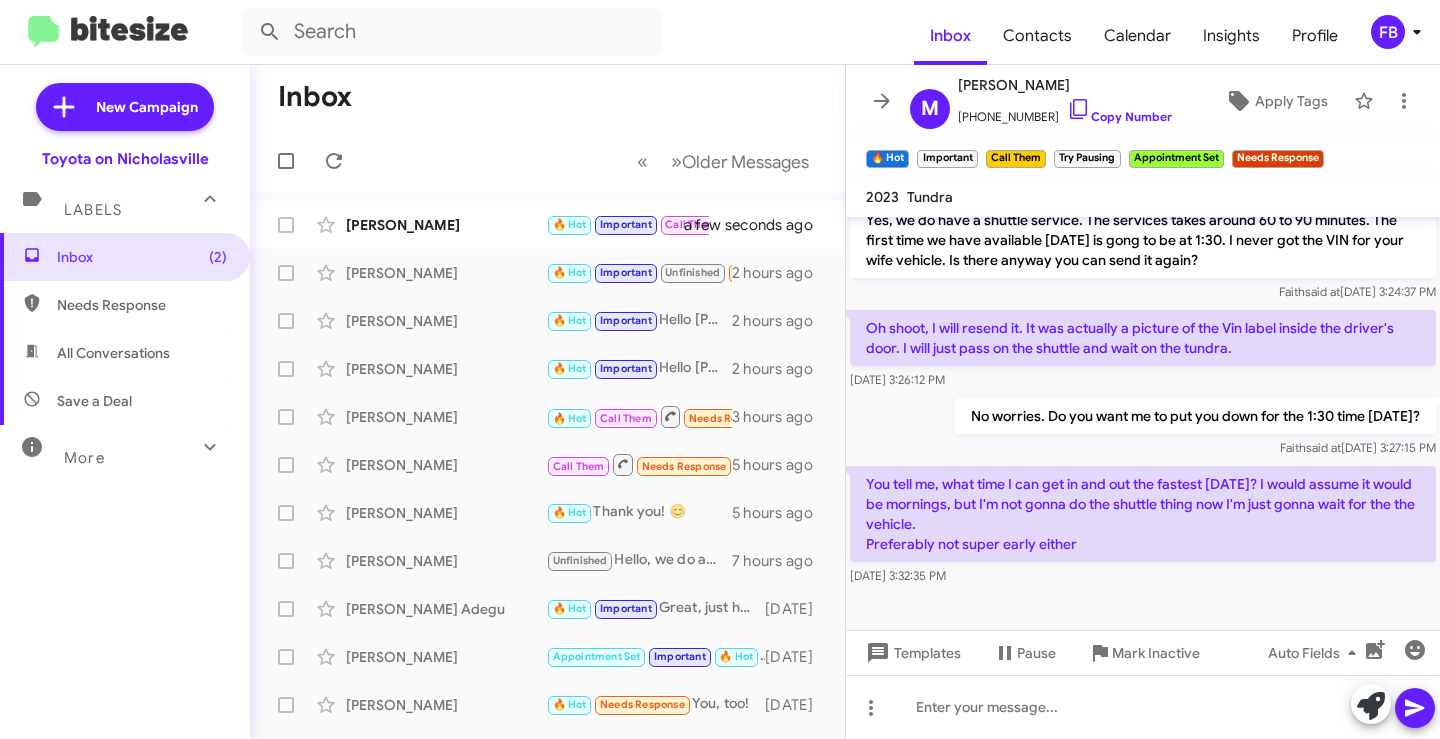 scroll, scrollTop: 1467, scrollLeft: 0, axis: vertical 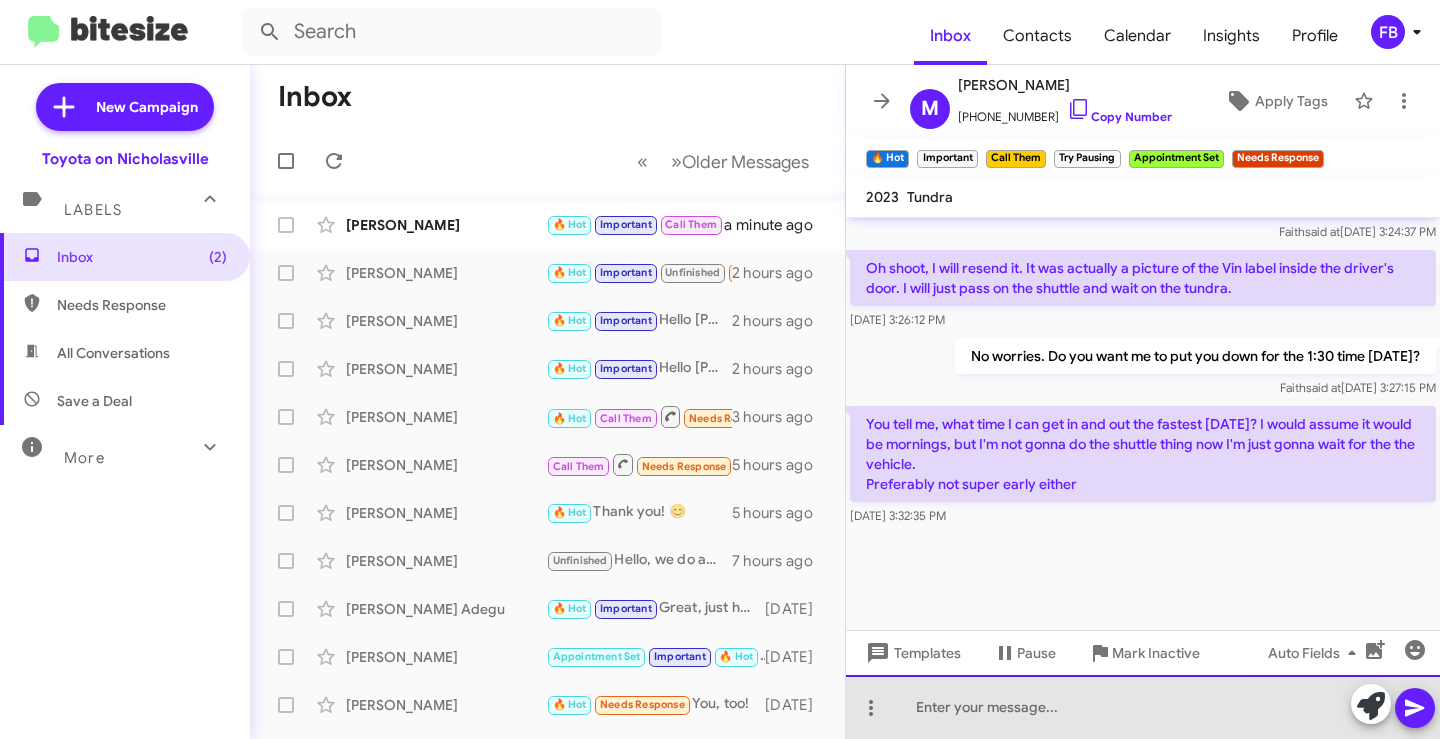 click 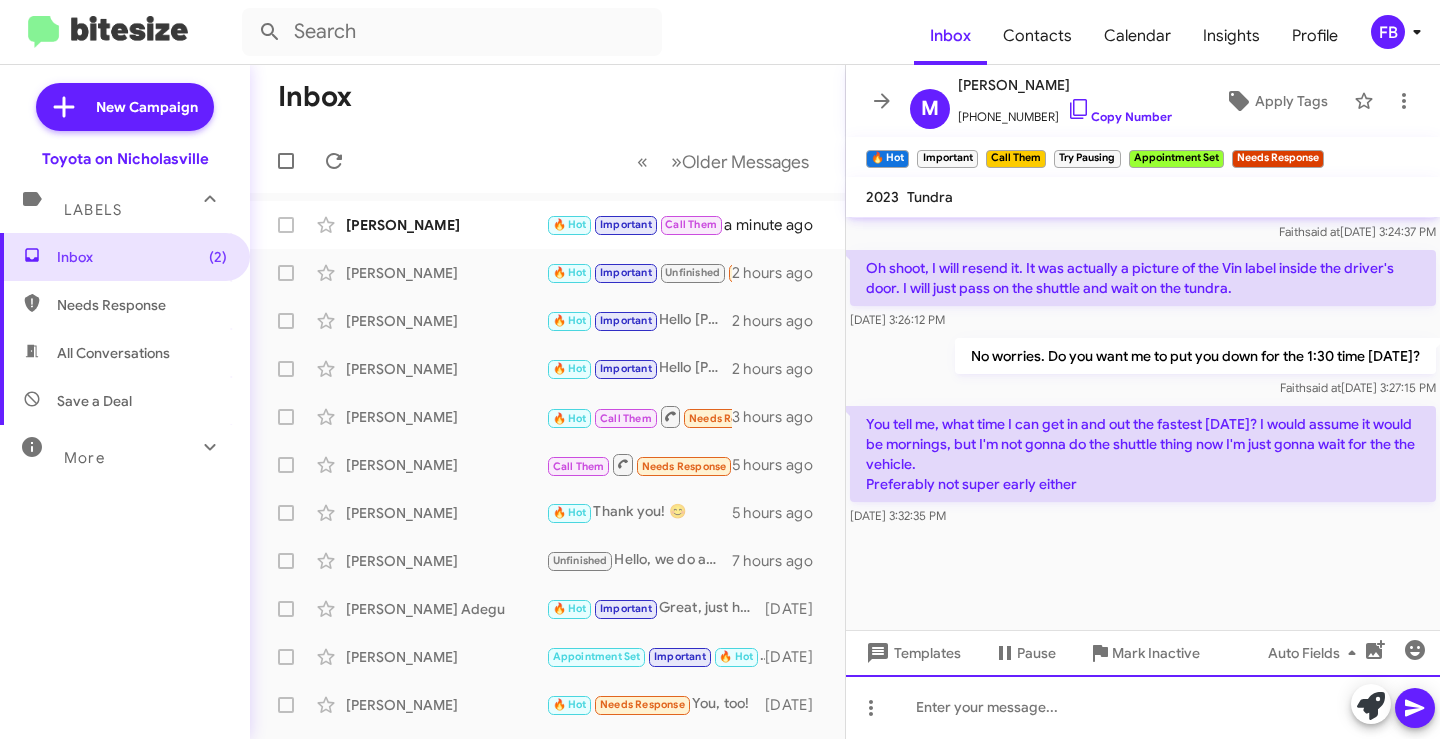 type 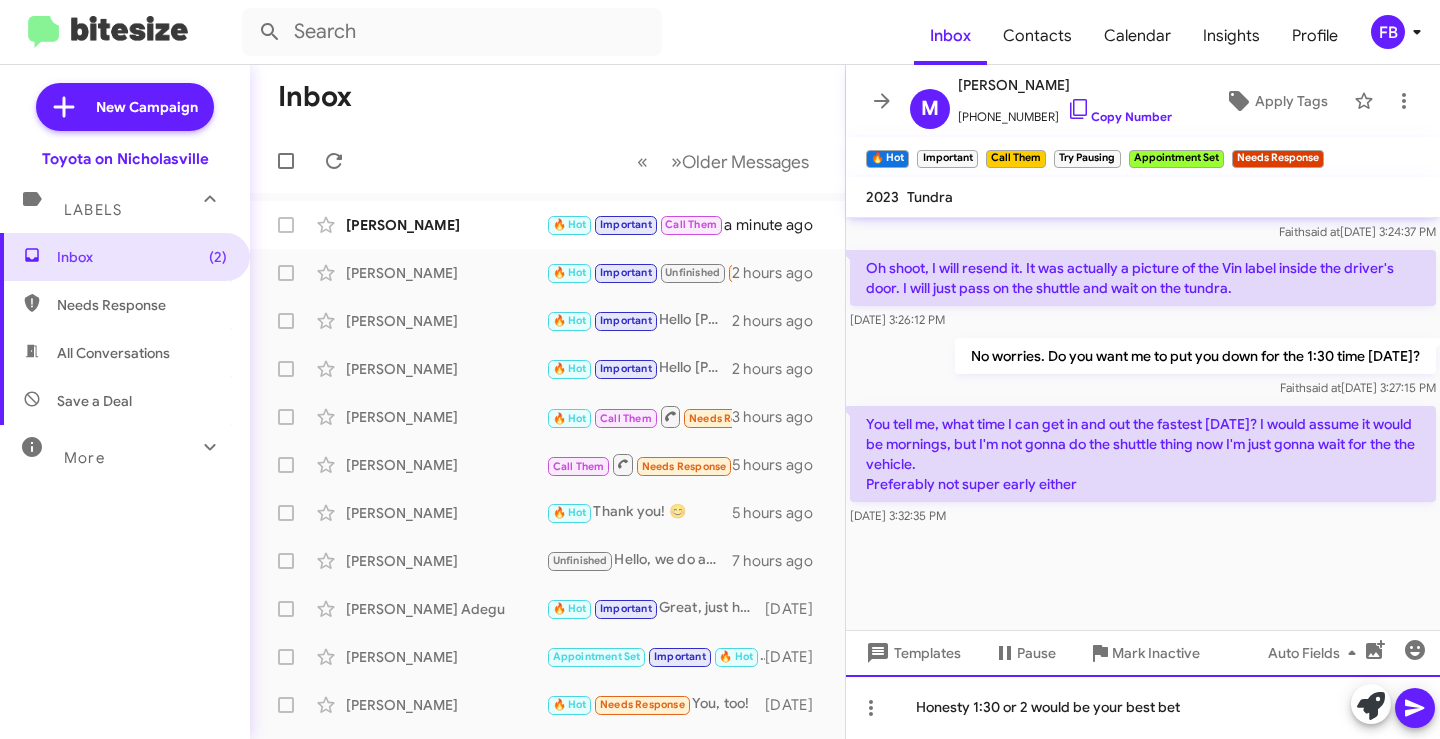 click on "Honesty 1:30 or 2 would be your best bet" 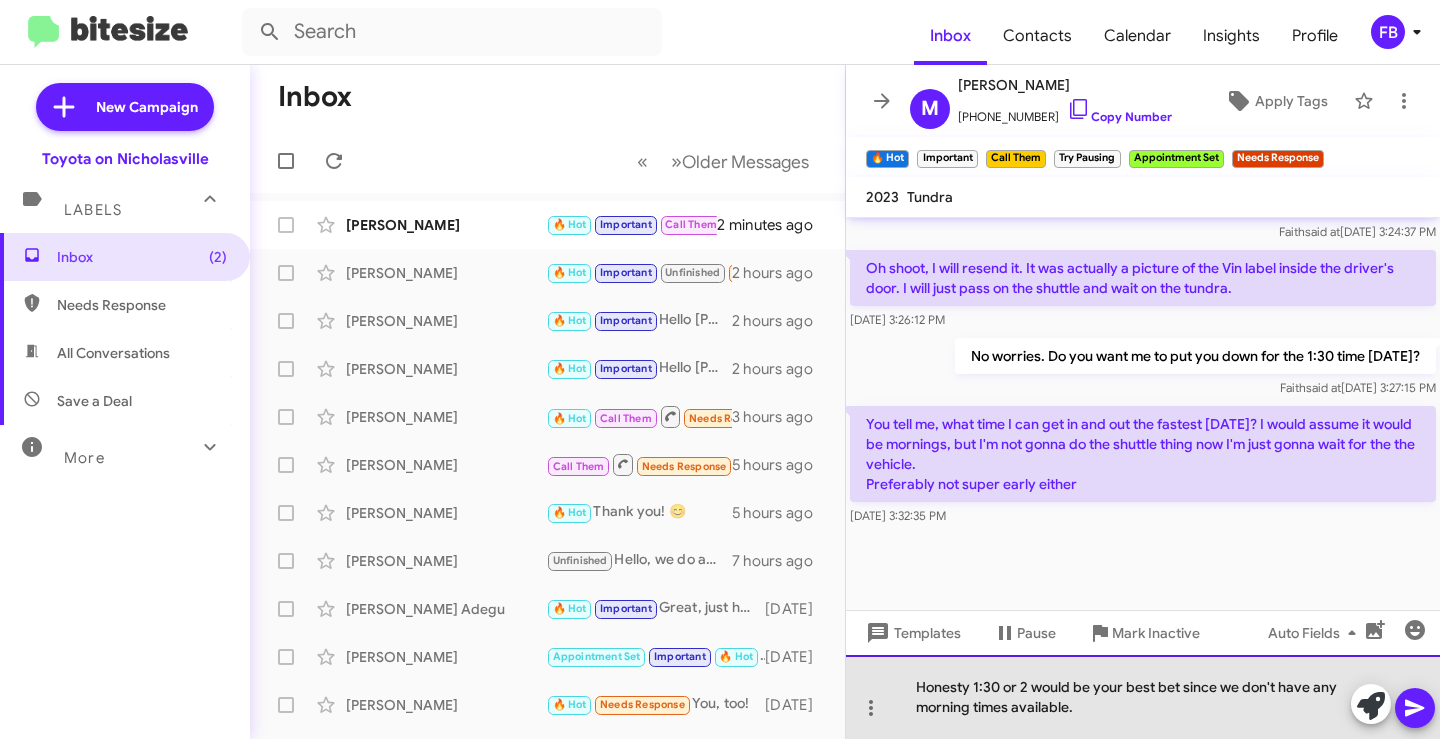 click on "Honesty 1:30 or 2 would be your best bet since we don't have any morning times available." 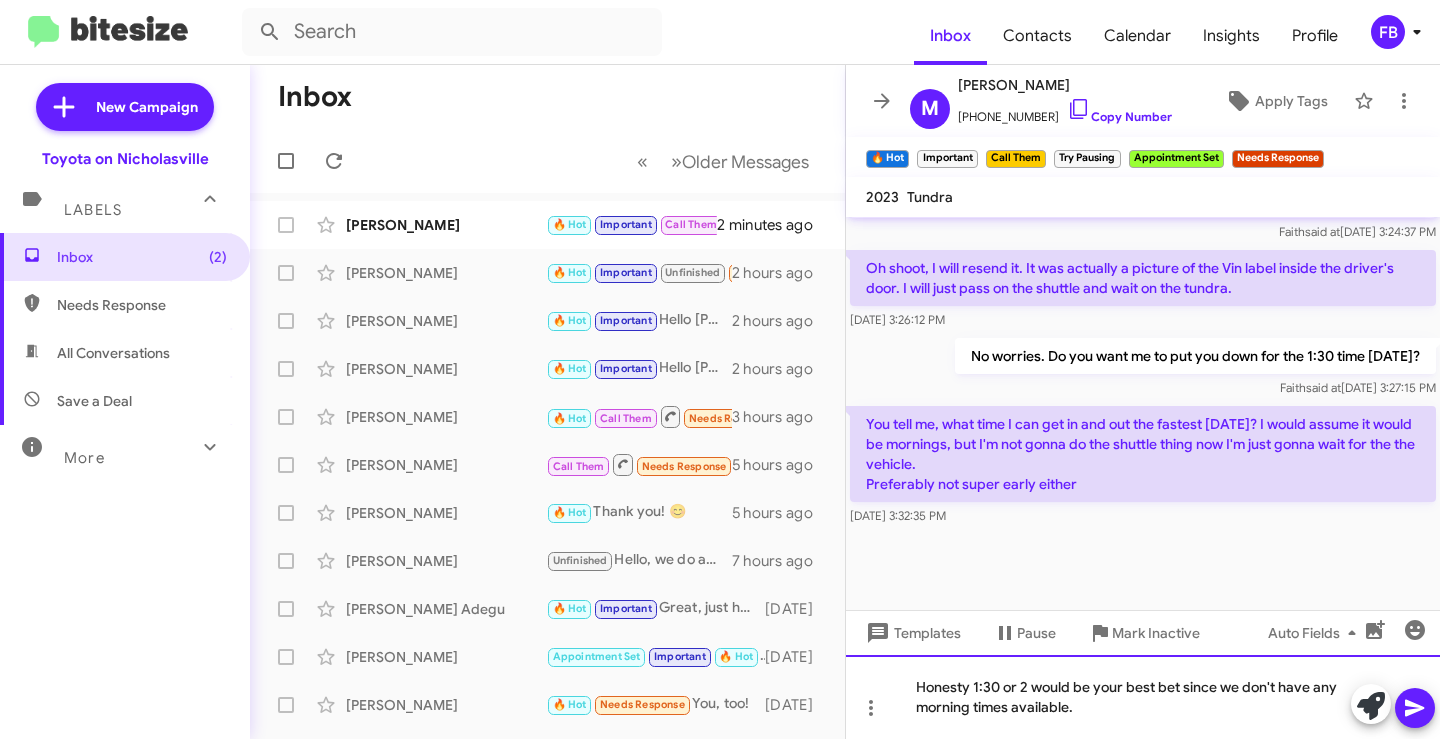 click on "Honesty 1:30 or 2 would be your best bet since we don't have any morning times available." 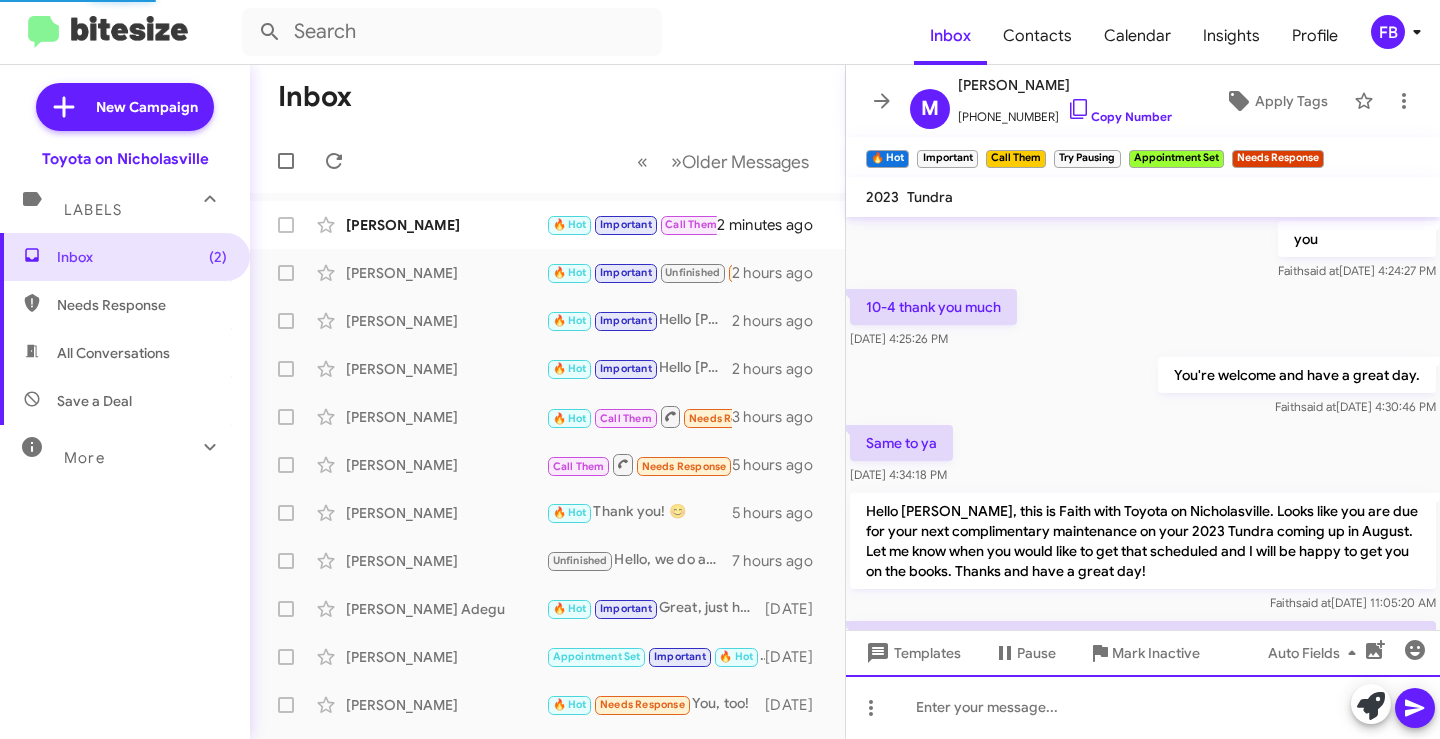 scroll, scrollTop: 100, scrollLeft: 0, axis: vertical 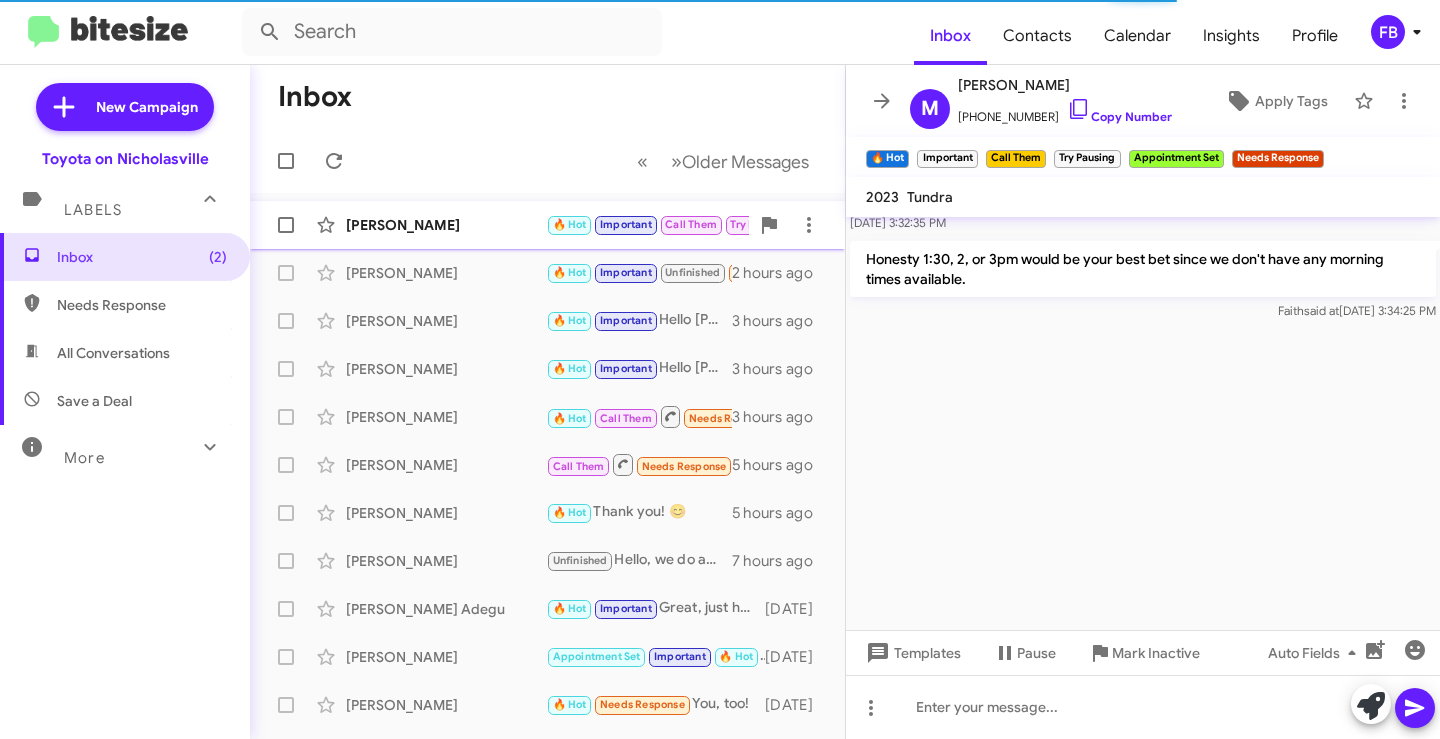 click on "[PERSON_NAME]" 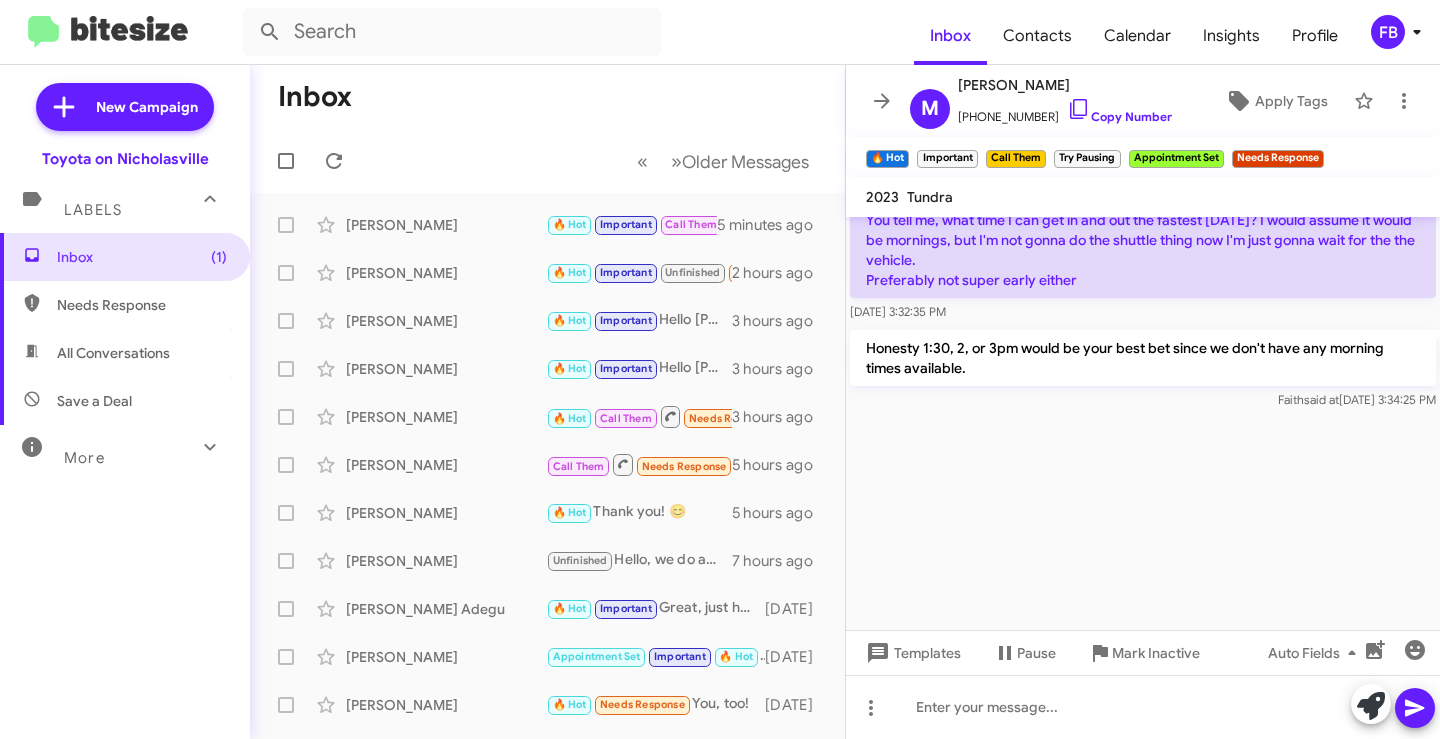 scroll, scrollTop: 4968, scrollLeft: 0, axis: vertical 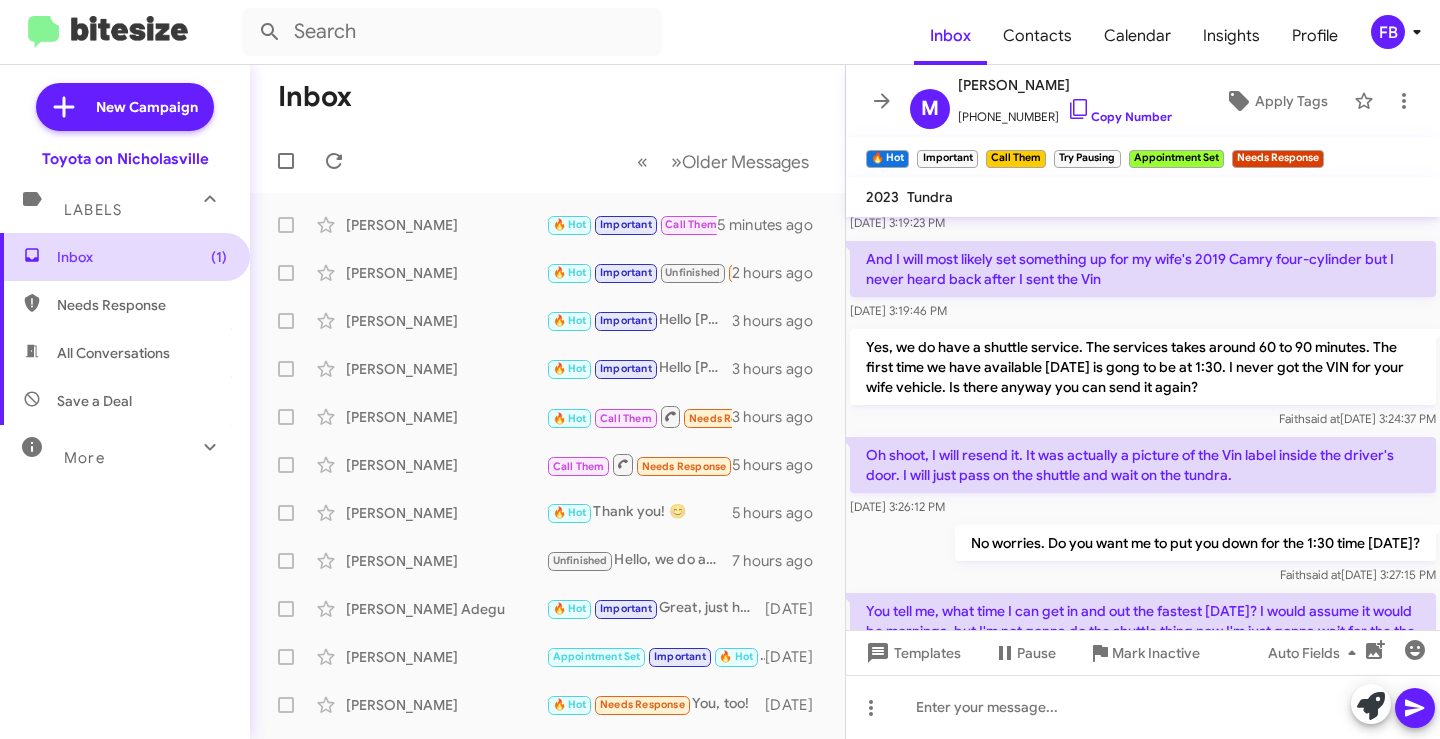 click on "Inbox  (1)" at bounding box center (142, 257) 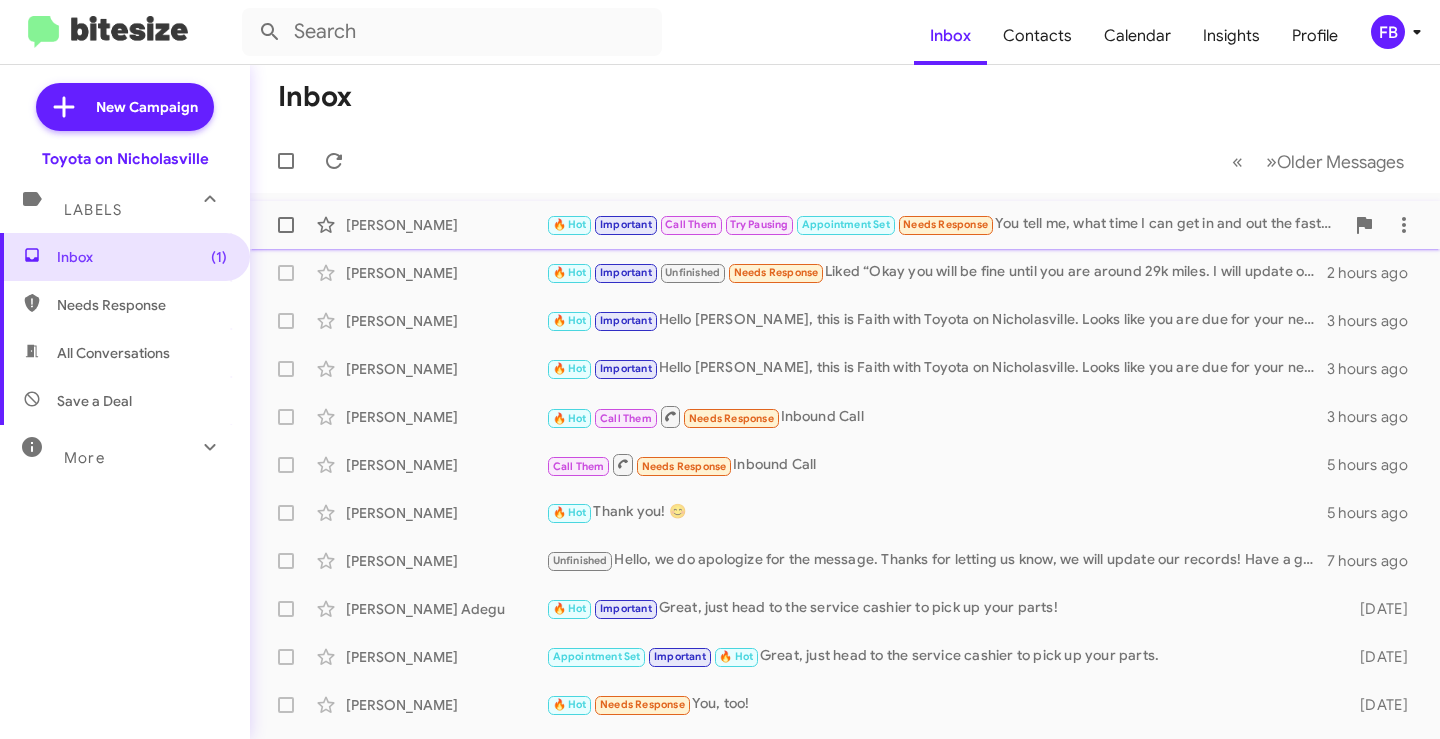 click on "🔥 Hot   Important   Call Them   Try Pausing   Appointment Set   Needs Response   You tell me, what time I can get in and out the fastest [DATE]? I would assume it would be mornings, but I'm not gonna do the shuttle thing now I'm just gonna wait for the the vehicle.
Preferably not super early either" 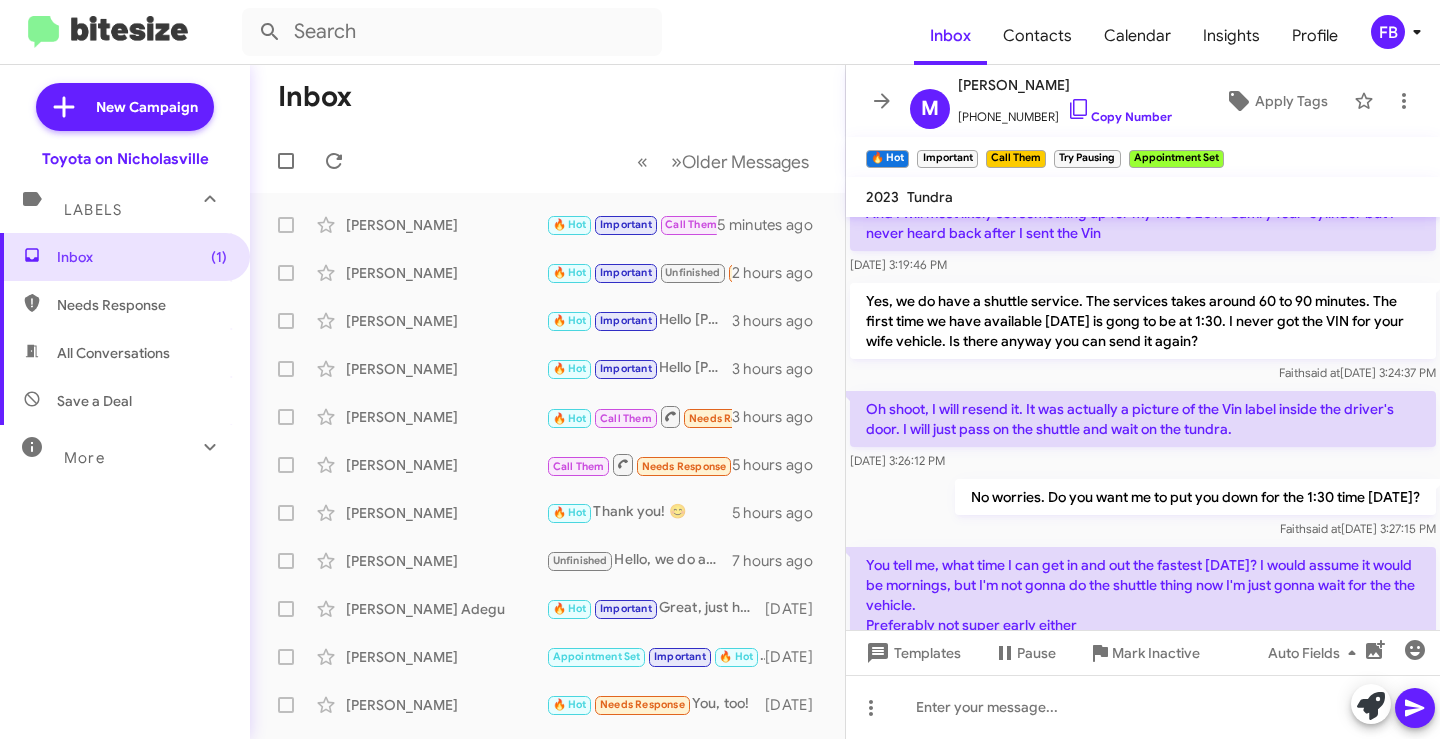scroll, scrollTop: 1154, scrollLeft: 0, axis: vertical 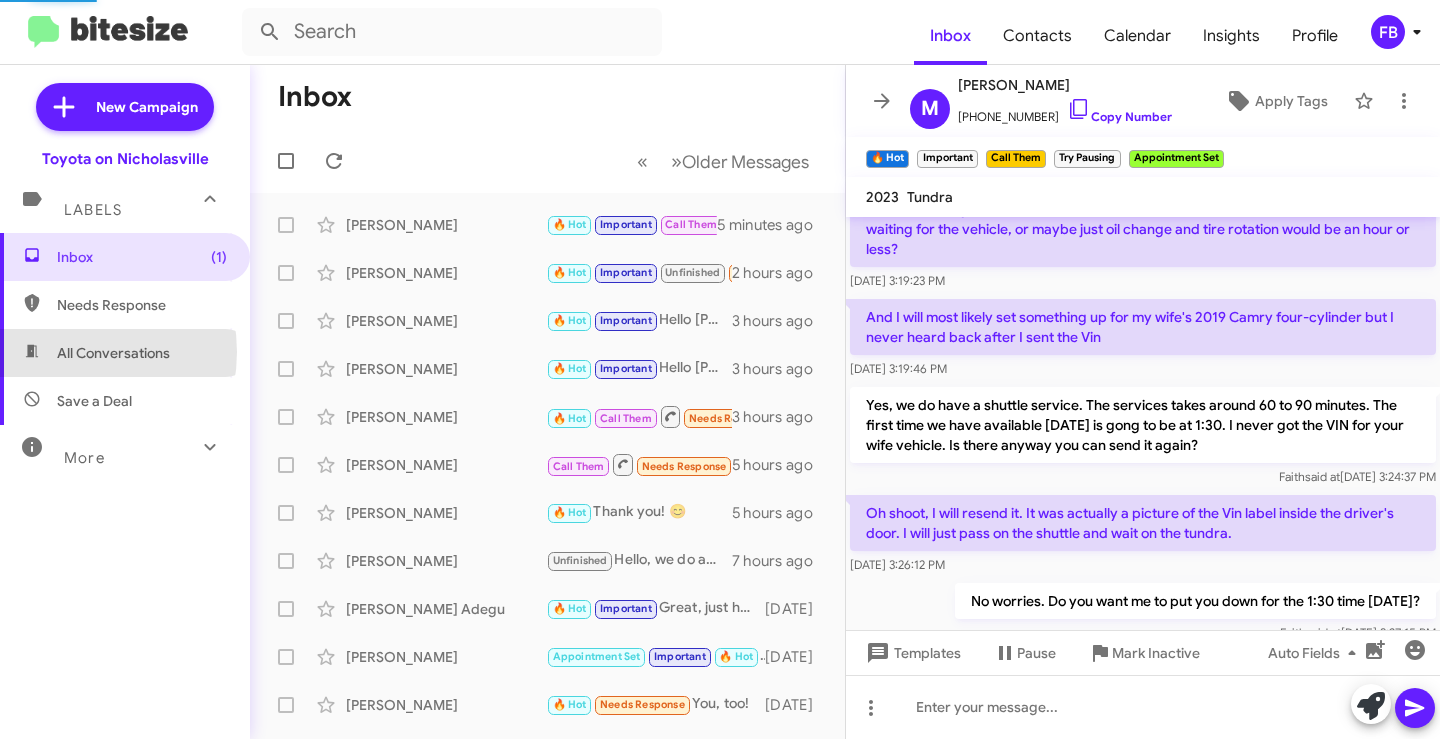 click on "All Conversations" at bounding box center [113, 353] 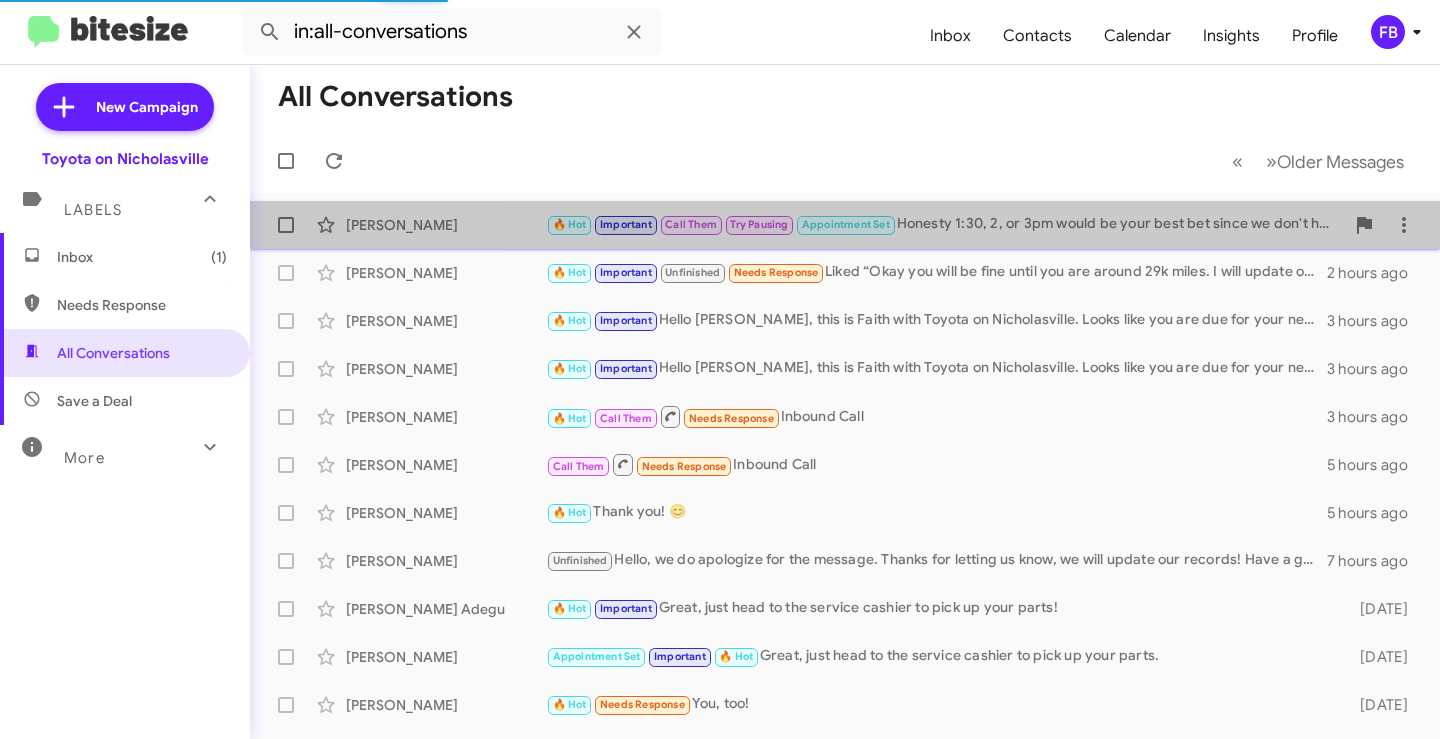 click on "[PERSON_NAME]  🔥 Hot   Important   Call Them   Try Pausing   Appointment Set   Honesty 1:30, 2, or 3pm would be your best bet since we don't have any morning times available.   3 minutes ago" 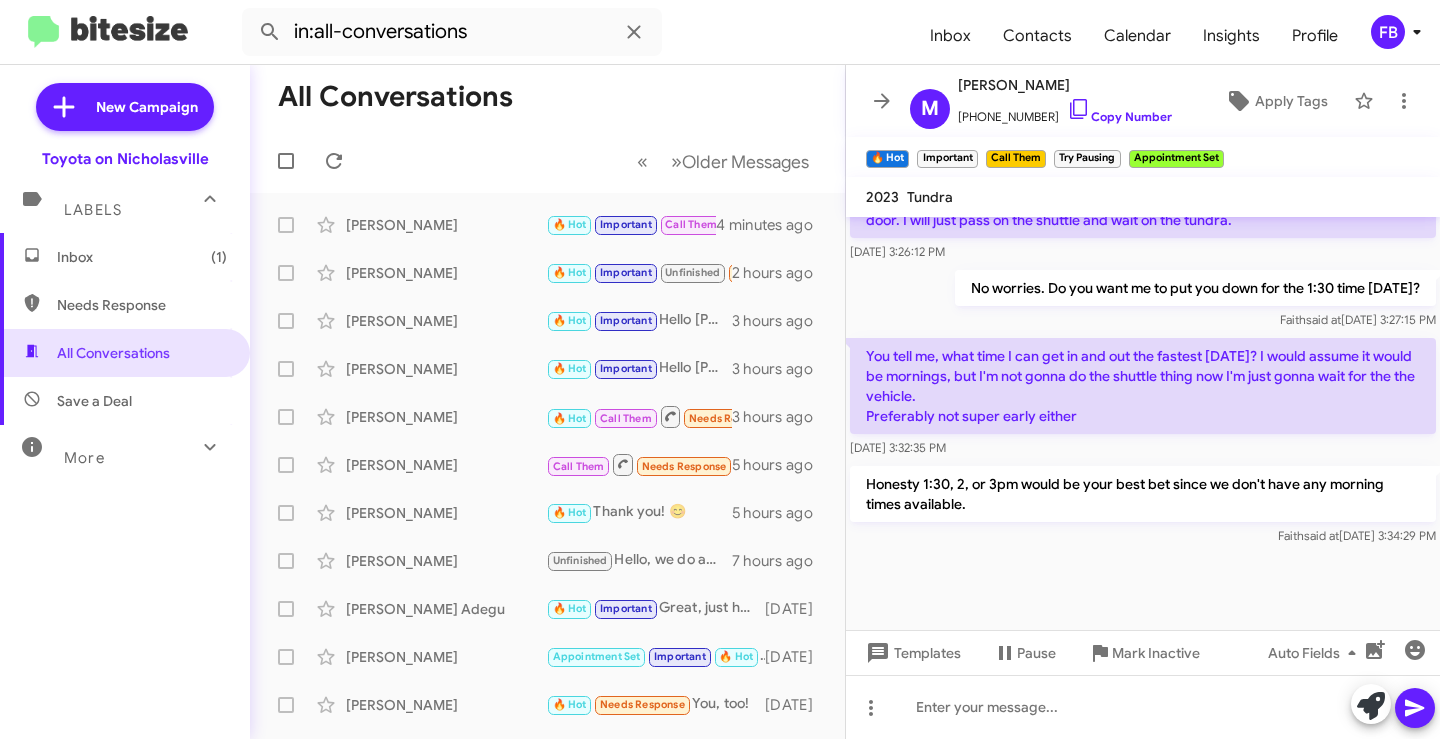 scroll, scrollTop: 1487, scrollLeft: 0, axis: vertical 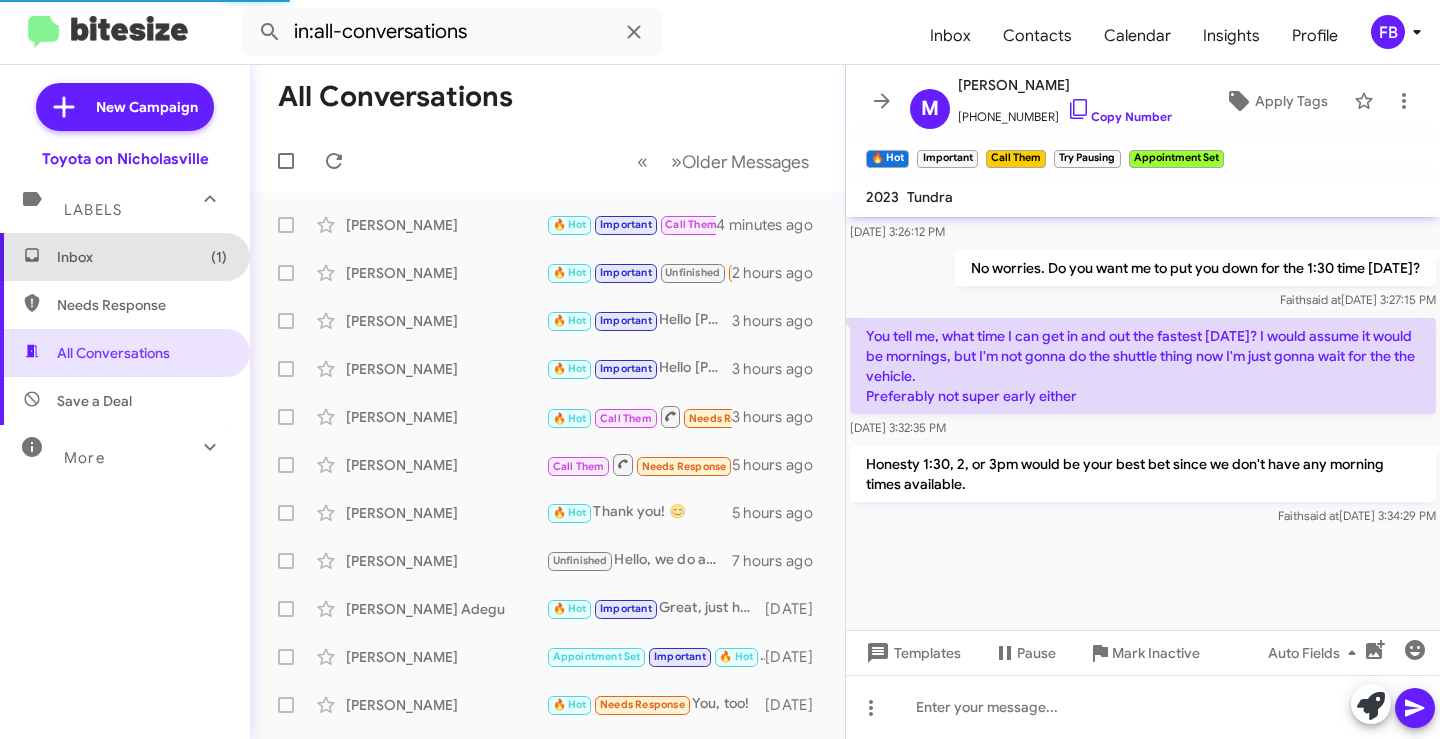 click on "Inbox  (1)" at bounding box center (142, 257) 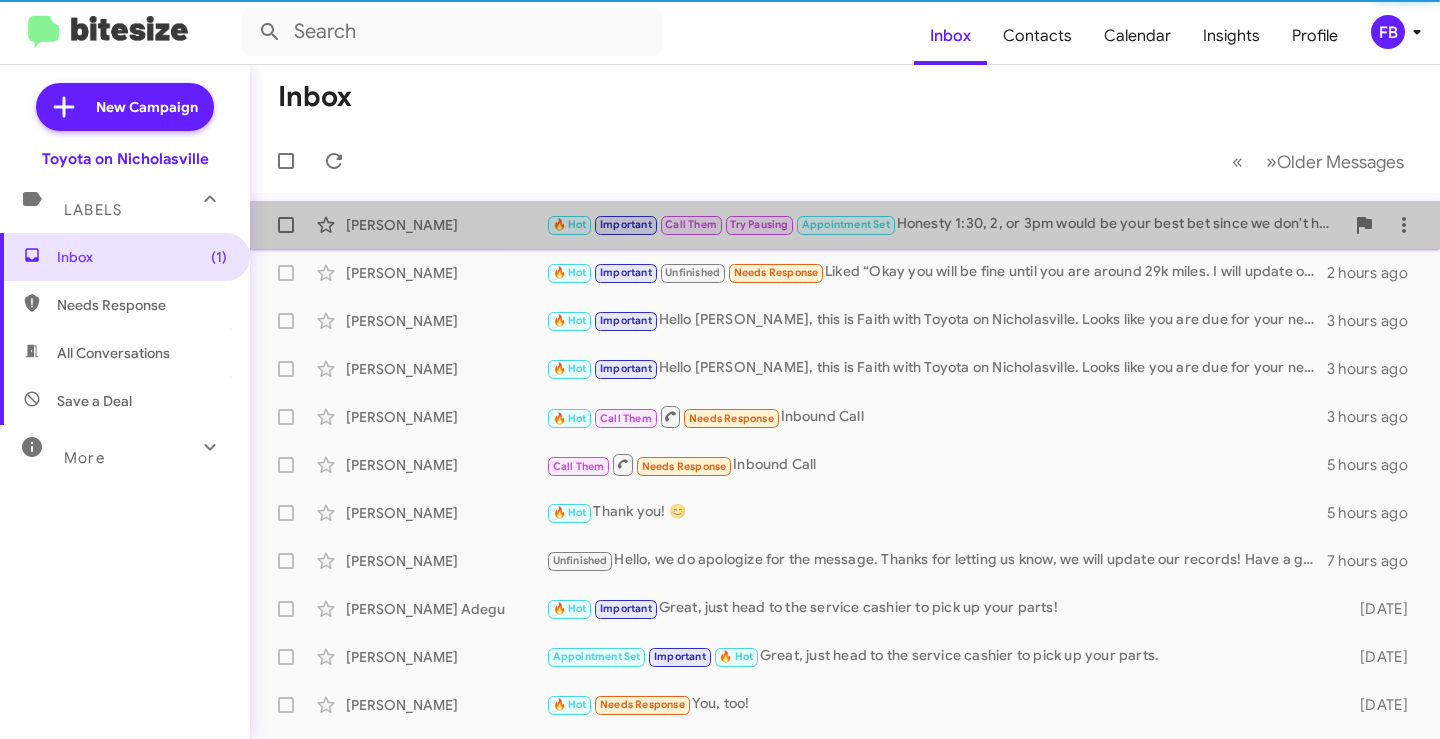 click on "🔥 Hot   Important   Call Them   Try Pausing   Appointment Set   Honesty 1:30, 2, or 3pm would be your best bet since we don't have any morning times available." 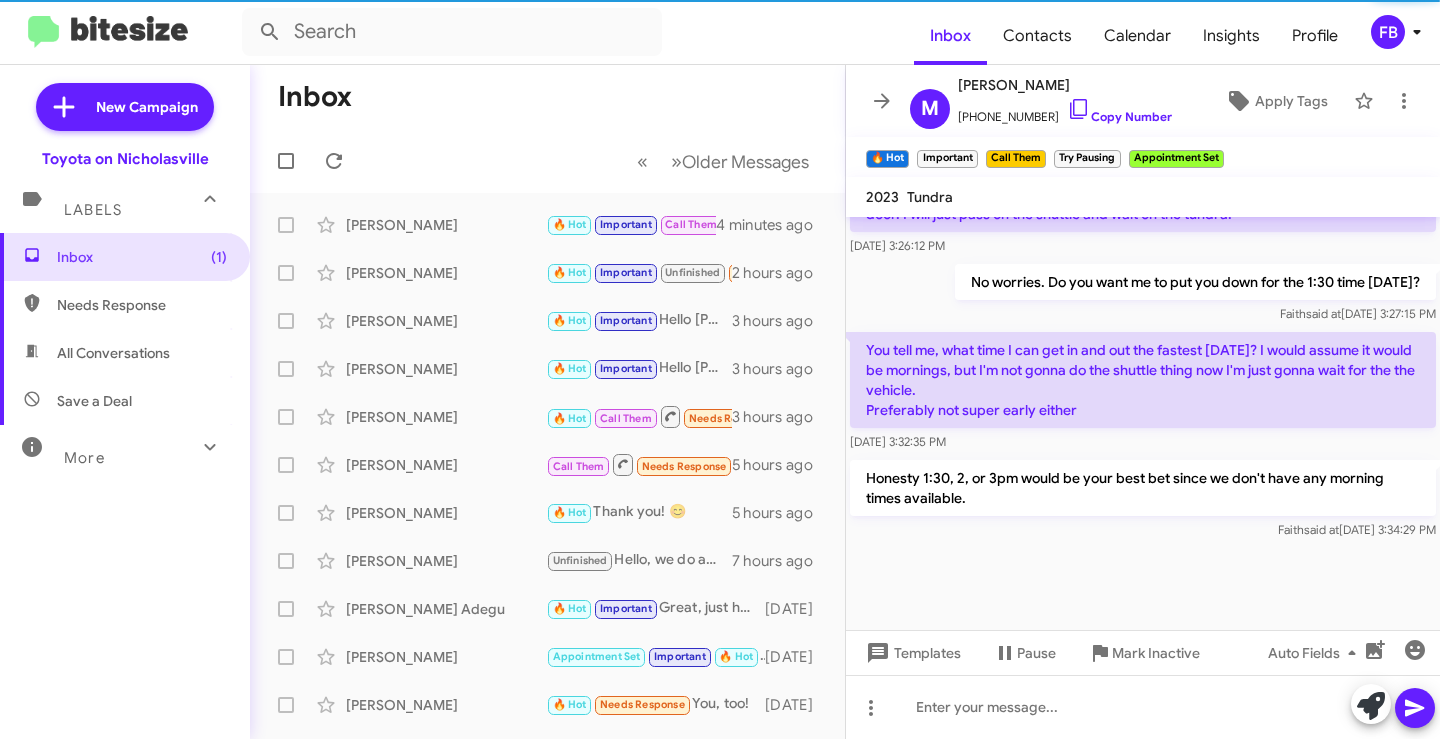 scroll, scrollTop: 1487, scrollLeft: 0, axis: vertical 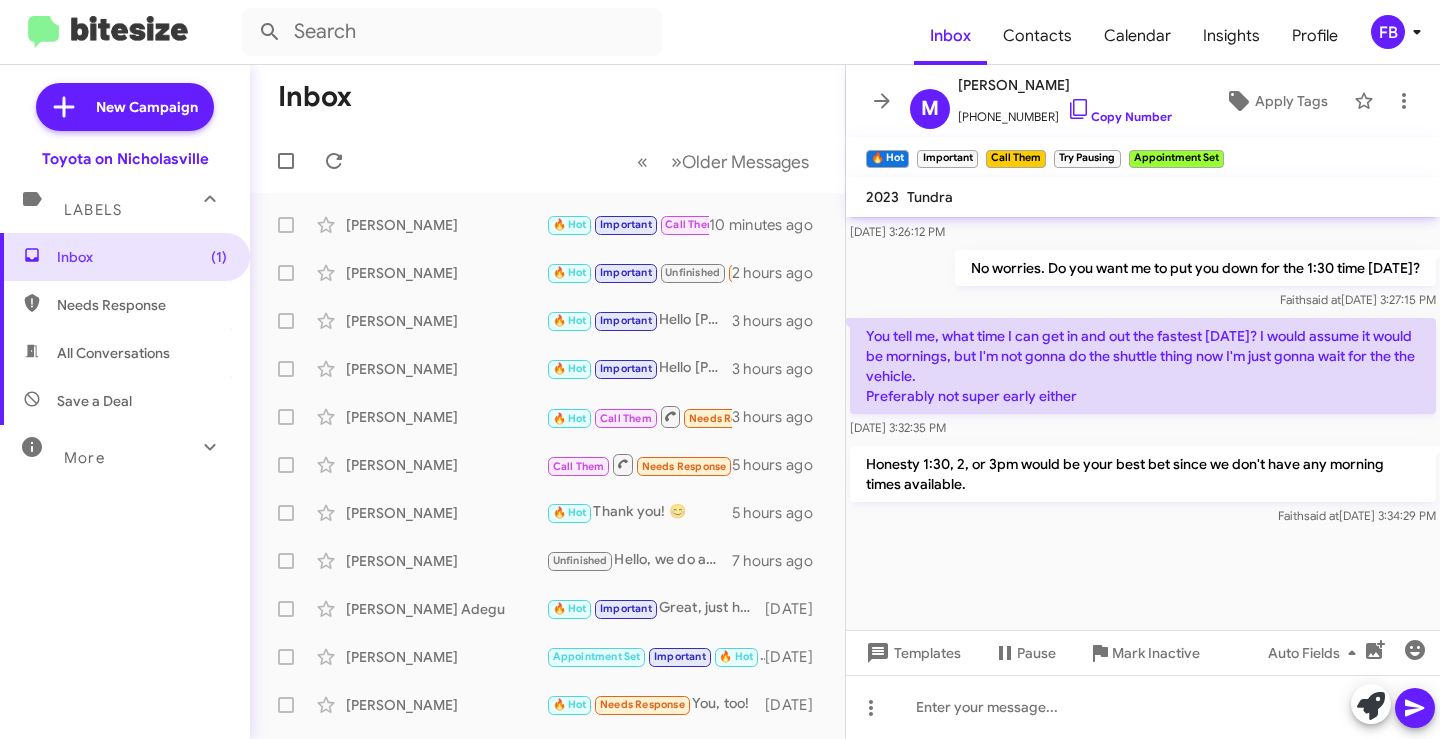 click on "All Conversations" at bounding box center (125, 353) 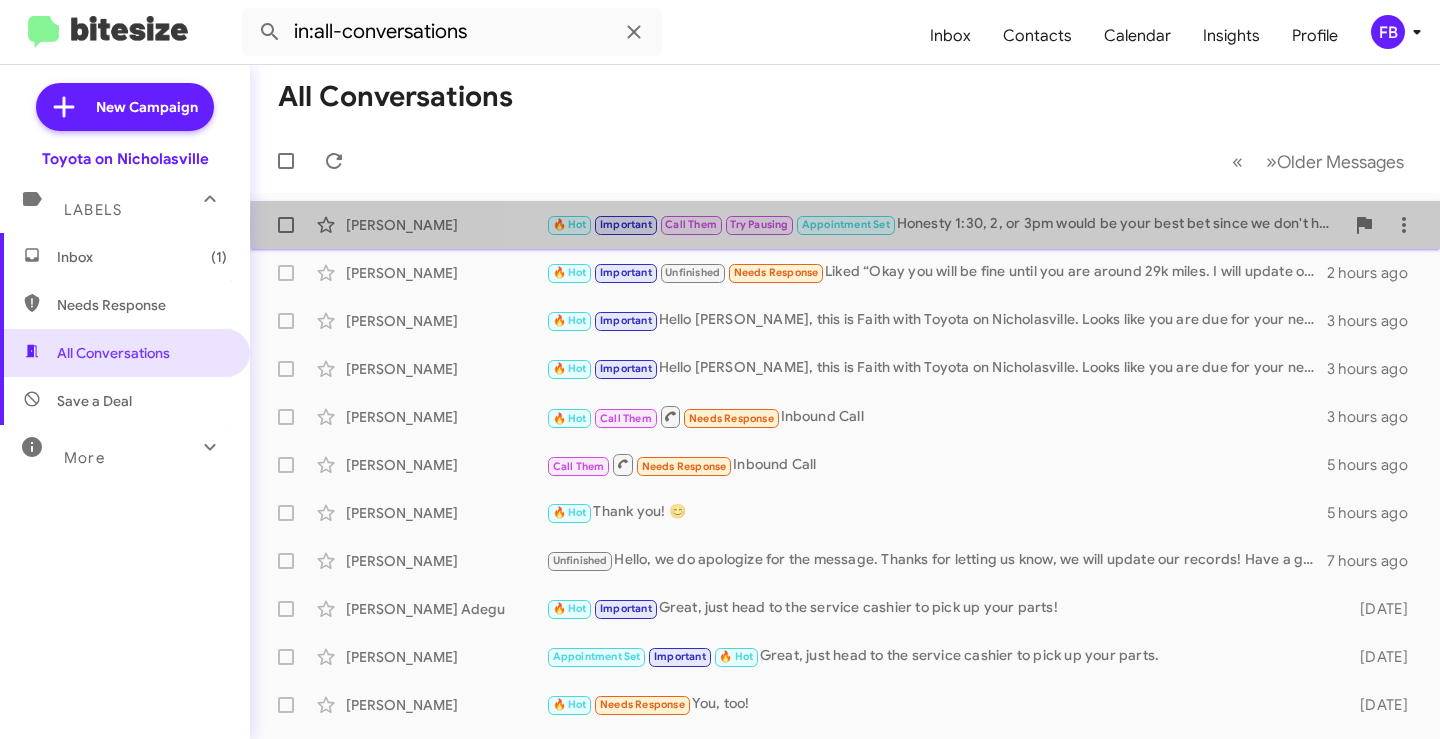 click on "🔥 Hot   Important   Call Them   Try Pausing   Appointment Set   Honesty 1:30, 2, or 3pm would be your best bet since we don't have any morning times available." 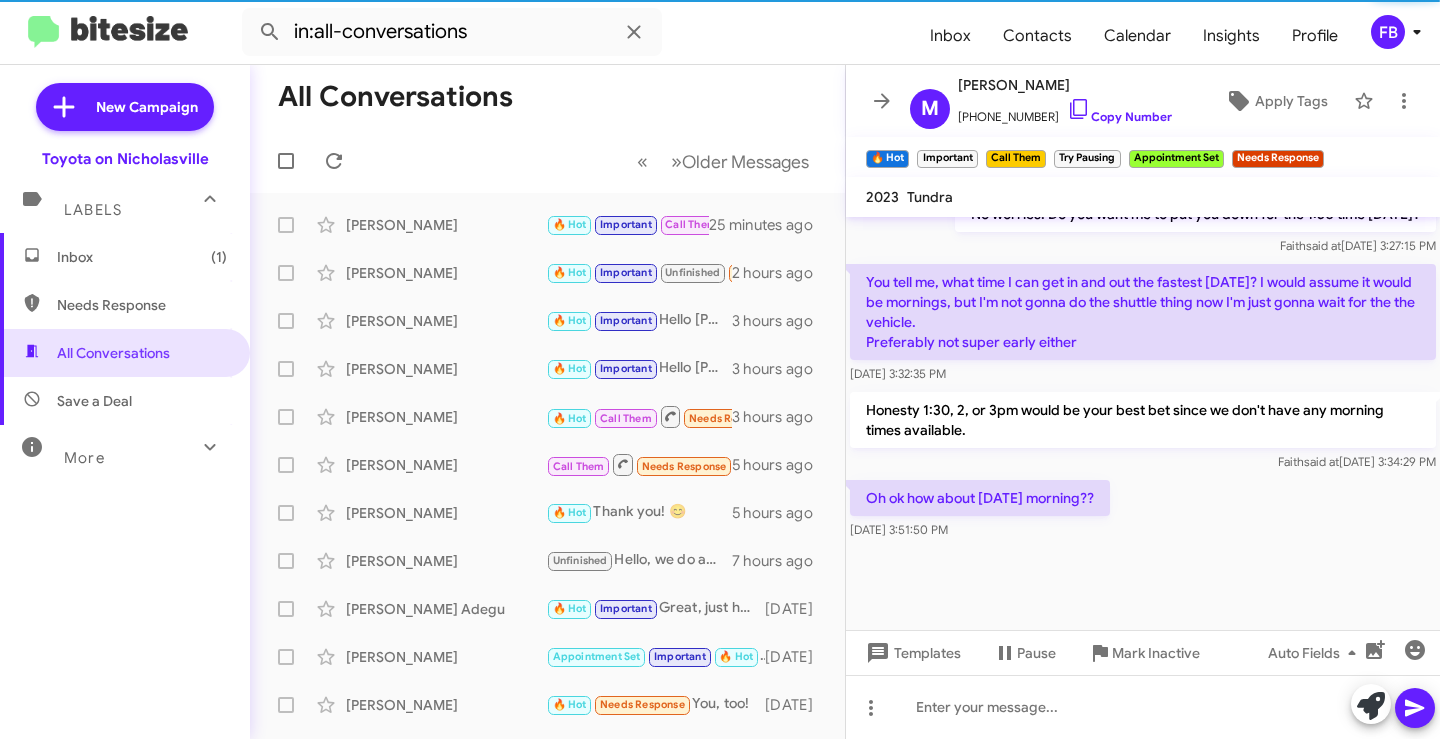 scroll, scrollTop: 1487, scrollLeft: 0, axis: vertical 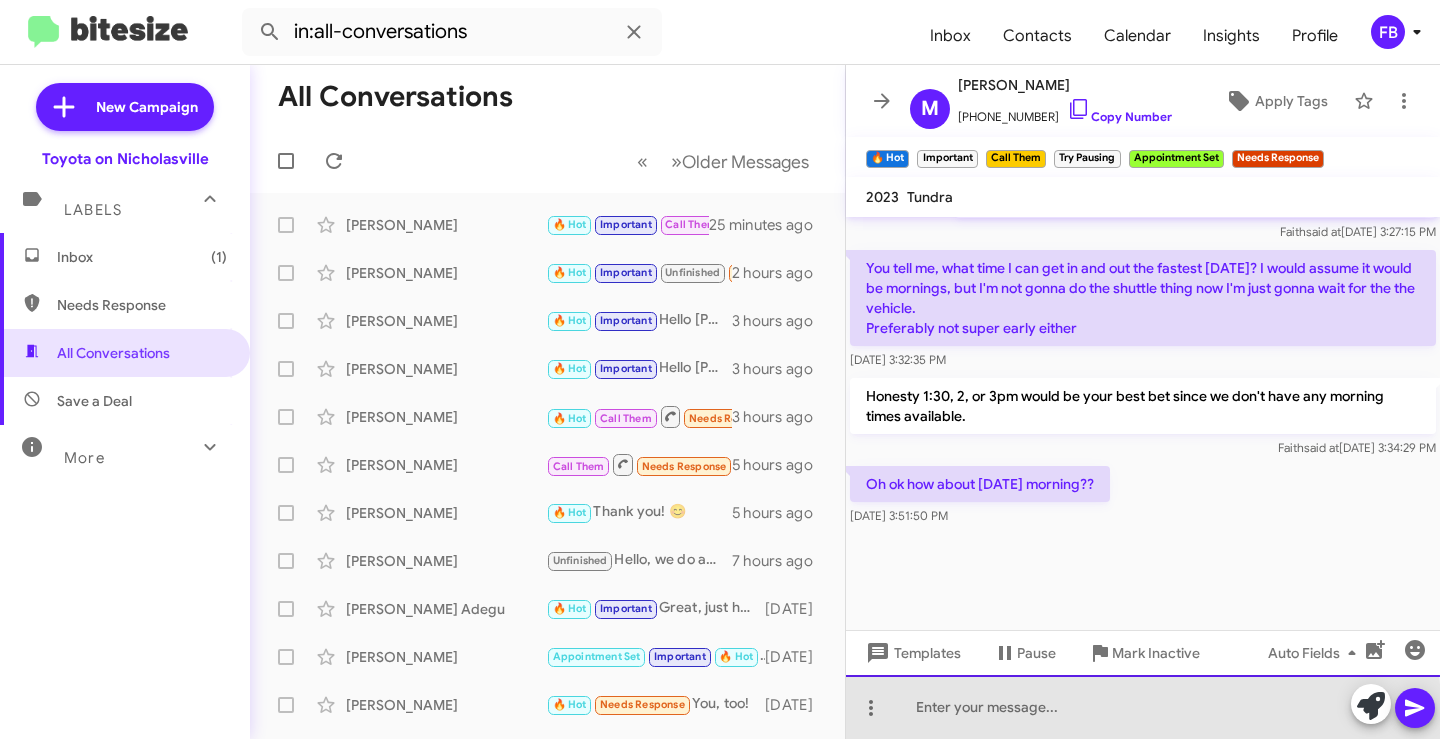 click 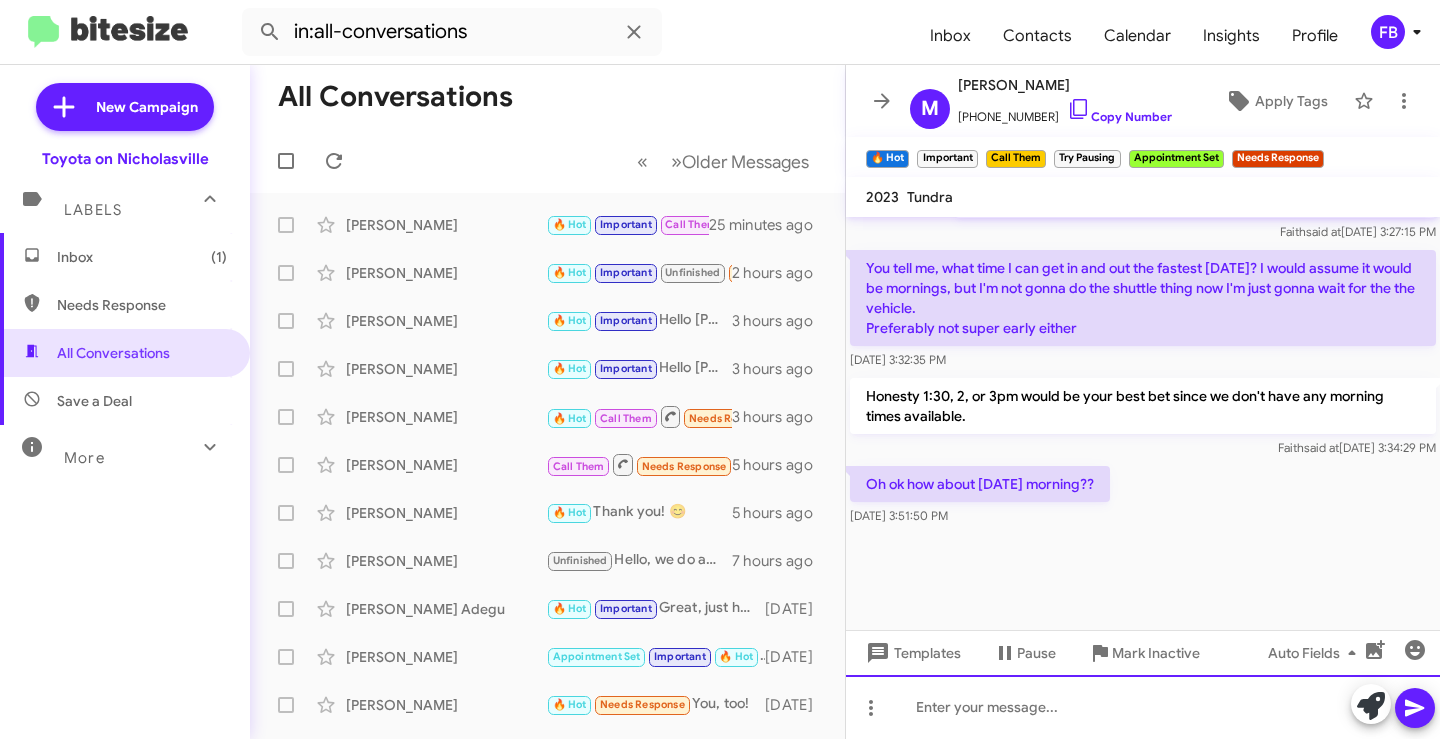 type 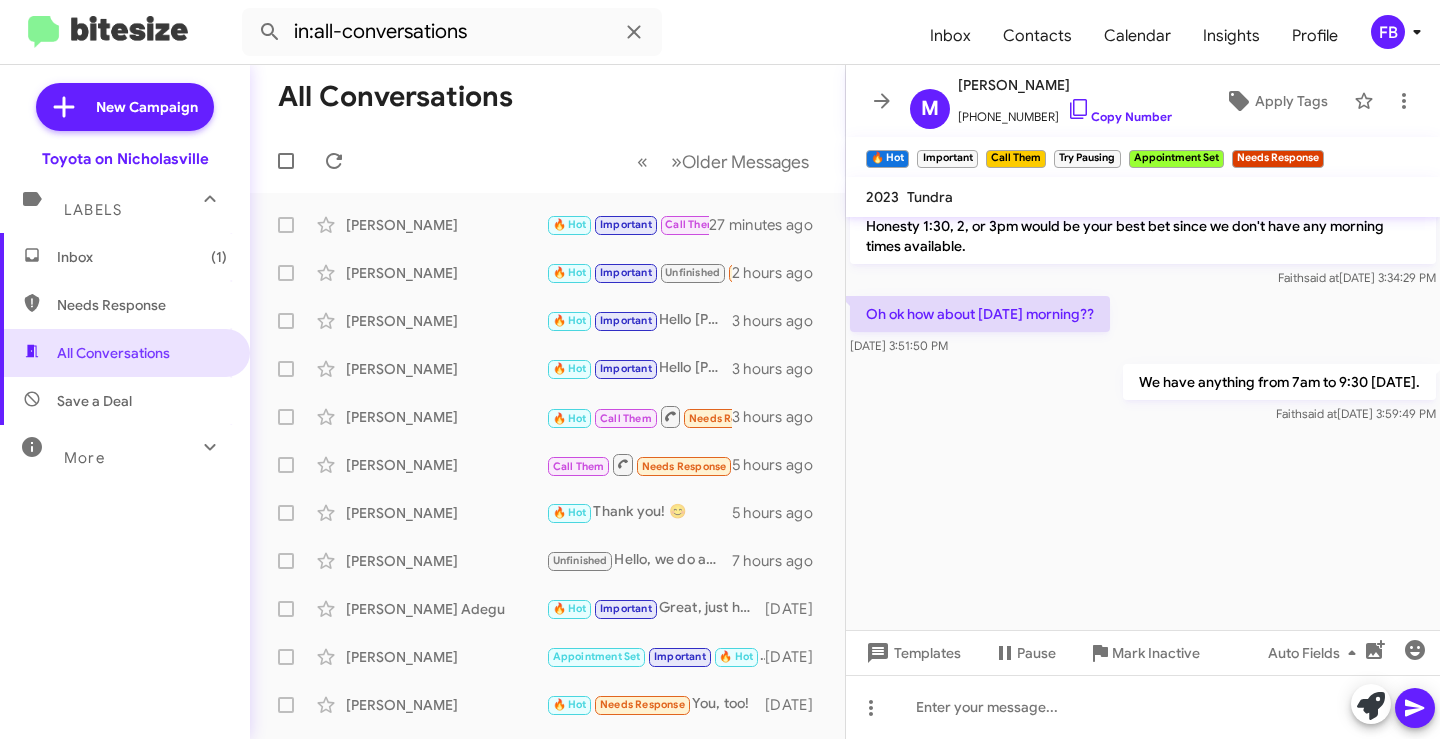 scroll, scrollTop: 3588, scrollLeft: 0, axis: vertical 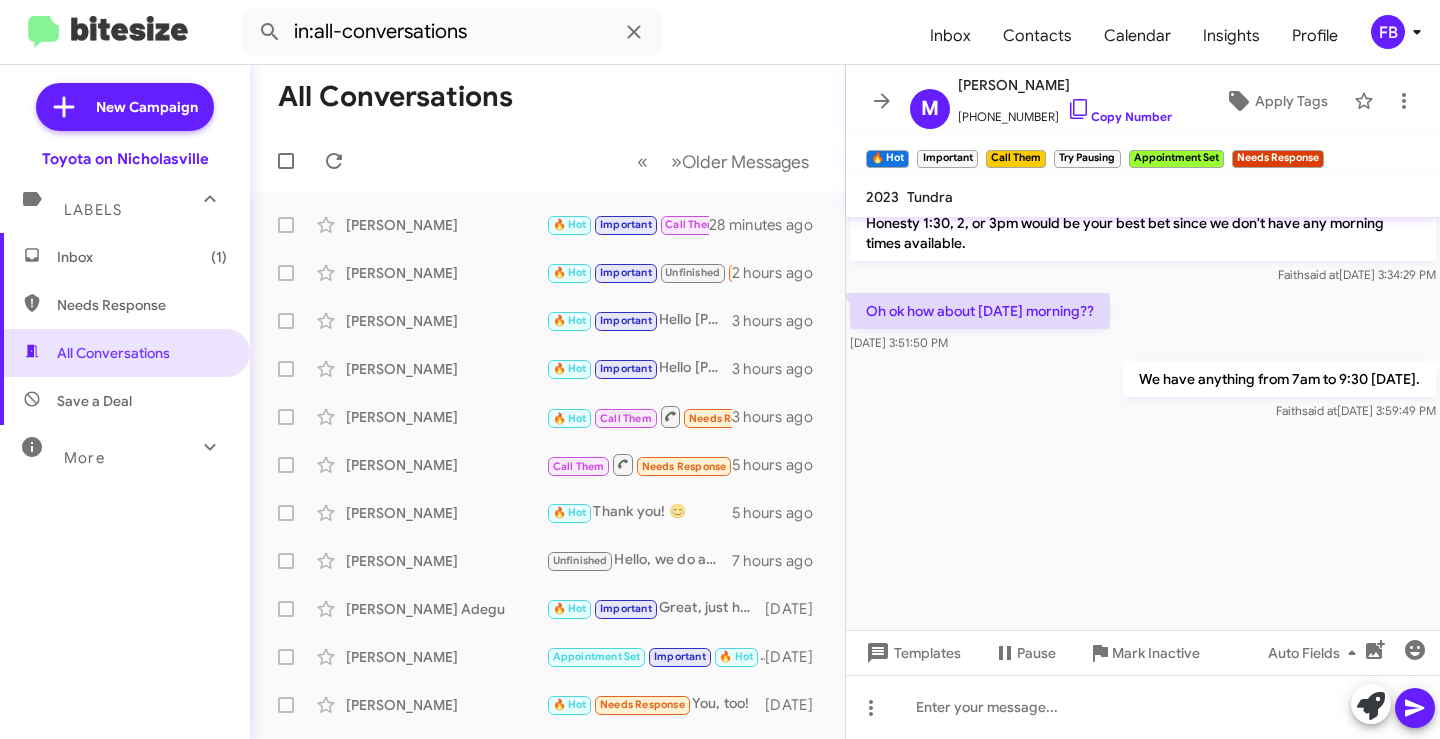 click on "Inbox  (1)" at bounding box center [125, 257] 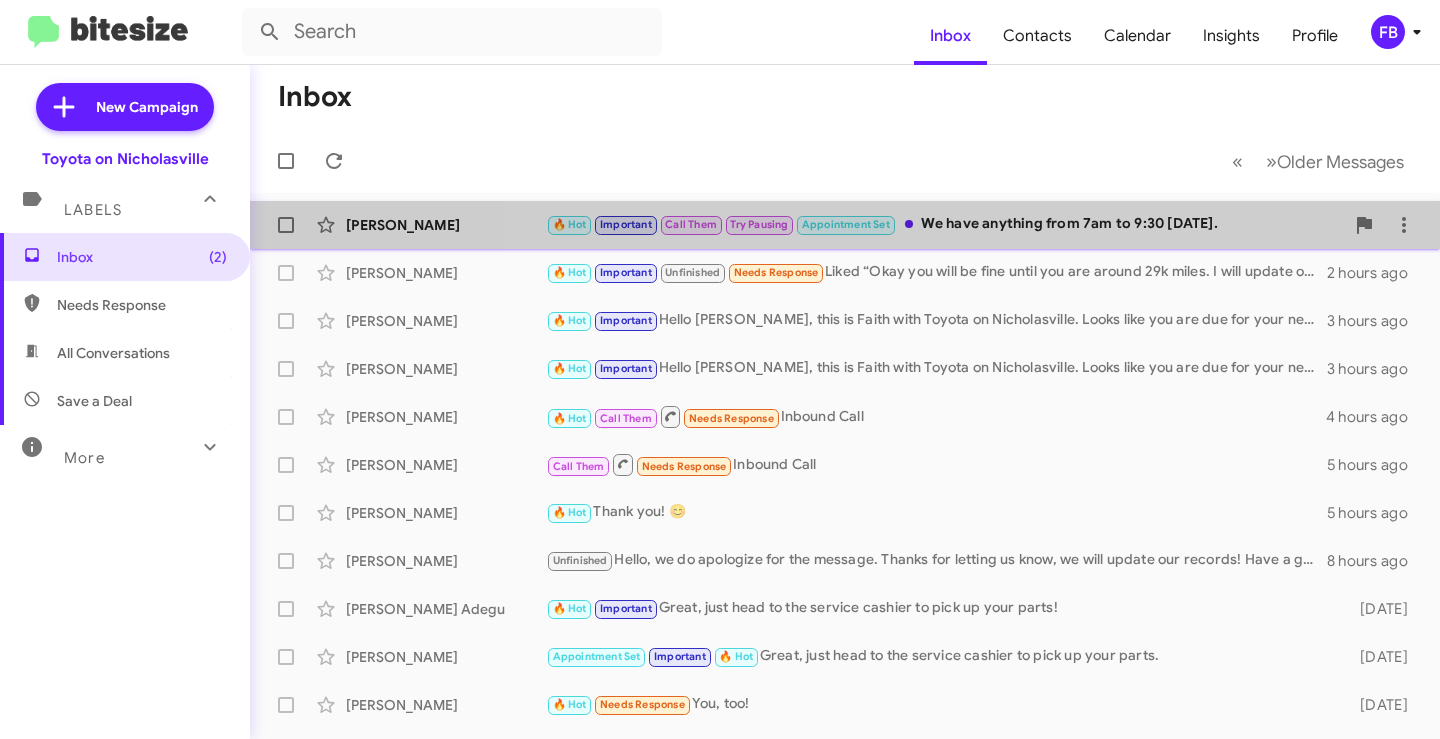 click on "🔥 Hot   Important   Call Them   Try Pausing   Appointment Set   We have anything from 7am to 9:30 [DATE]." 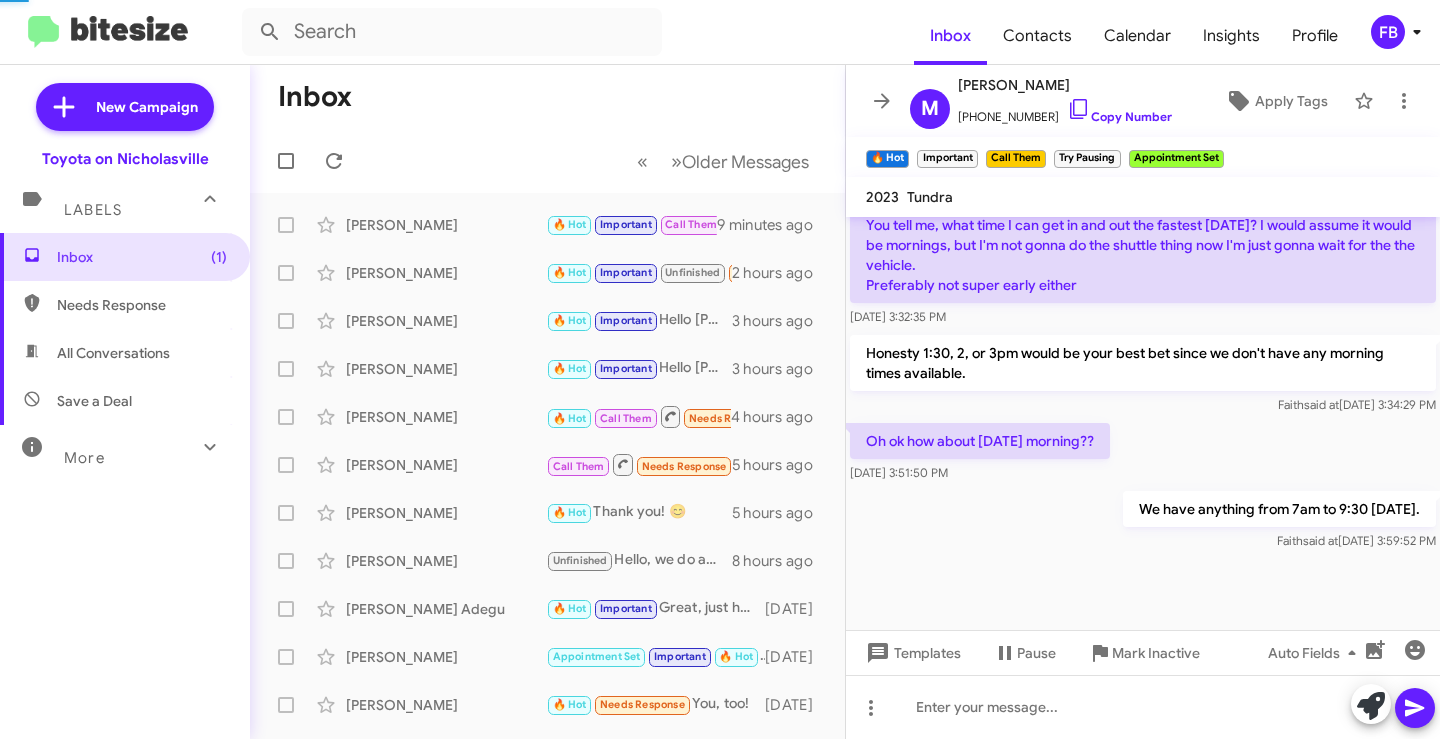 scroll, scrollTop: 1447, scrollLeft: 0, axis: vertical 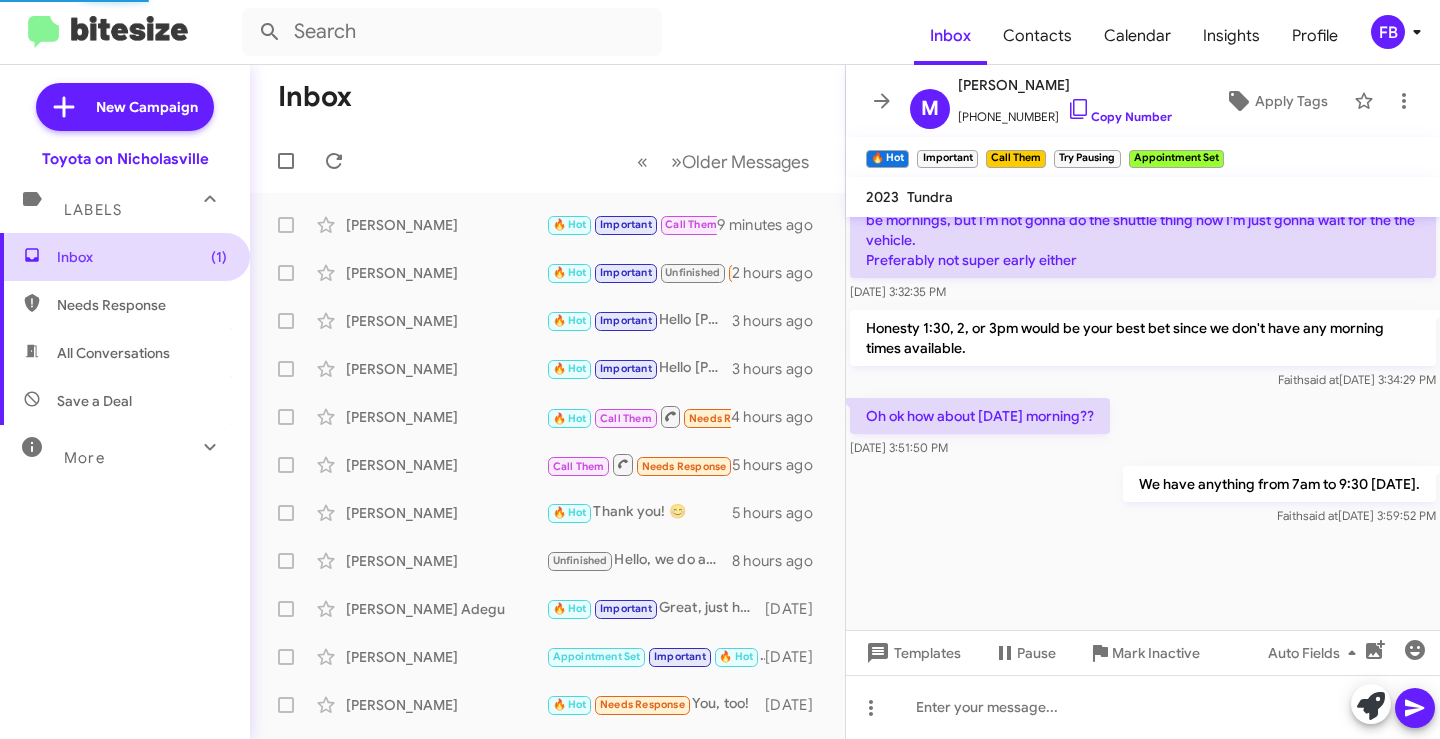 click on "Inbox  (1)" at bounding box center (142, 257) 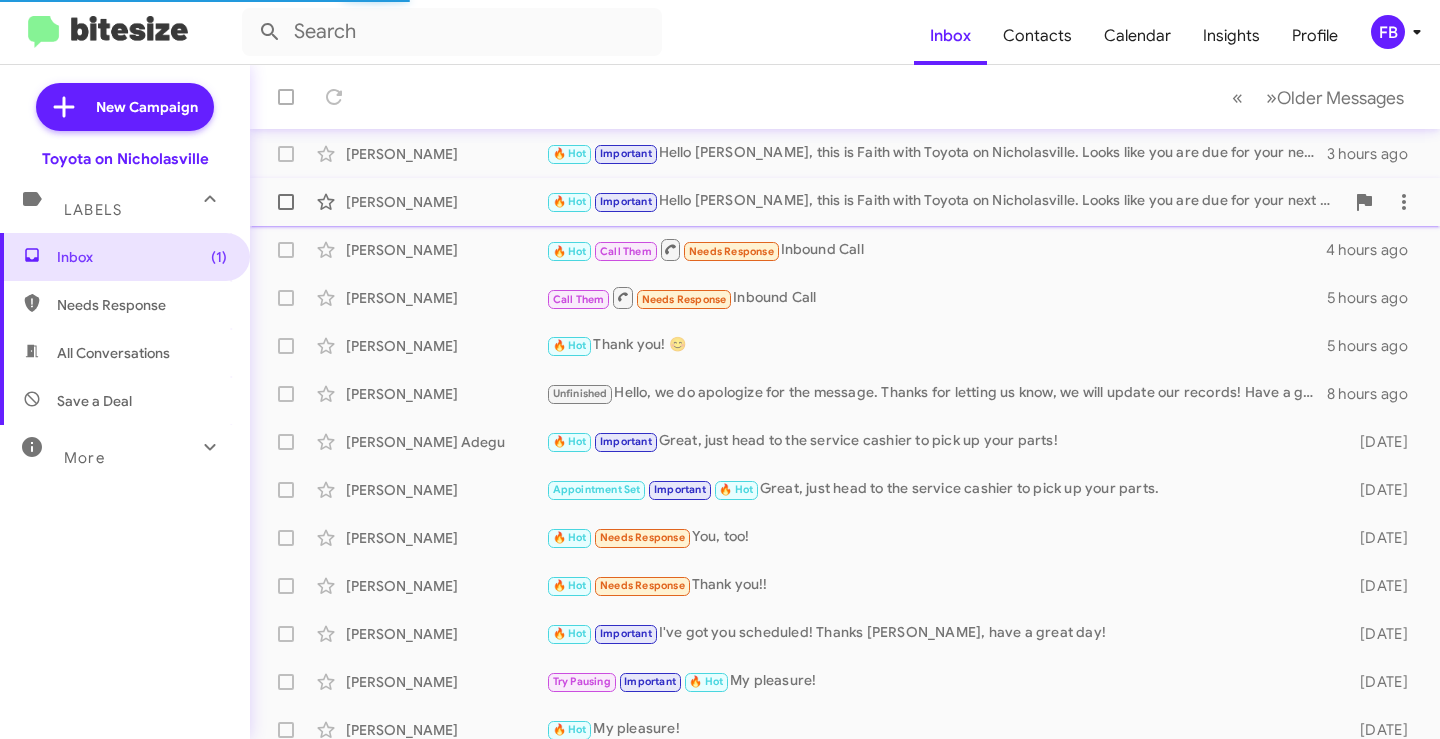 click on "[PERSON_NAME]  🔥 Hot   Important   Hello [PERSON_NAME], this is Faith with Toyota on Nicholasville. Looks like you are due for your next maintenance on your 2023 Highlander. Let me know when you would like to get that scheduled and I will be happy to get you on the books. Thanks and have a great day!   3 hours ago" 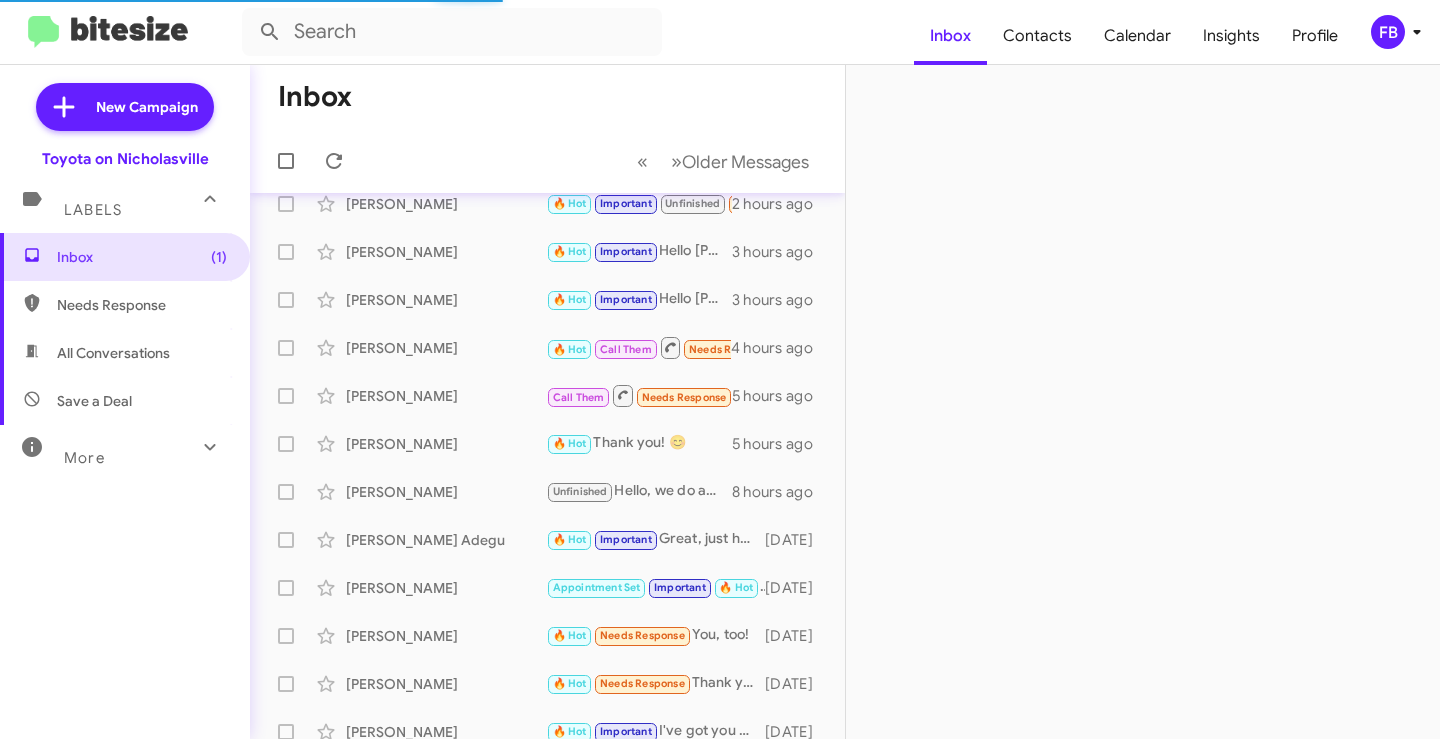 scroll, scrollTop: 0, scrollLeft: 0, axis: both 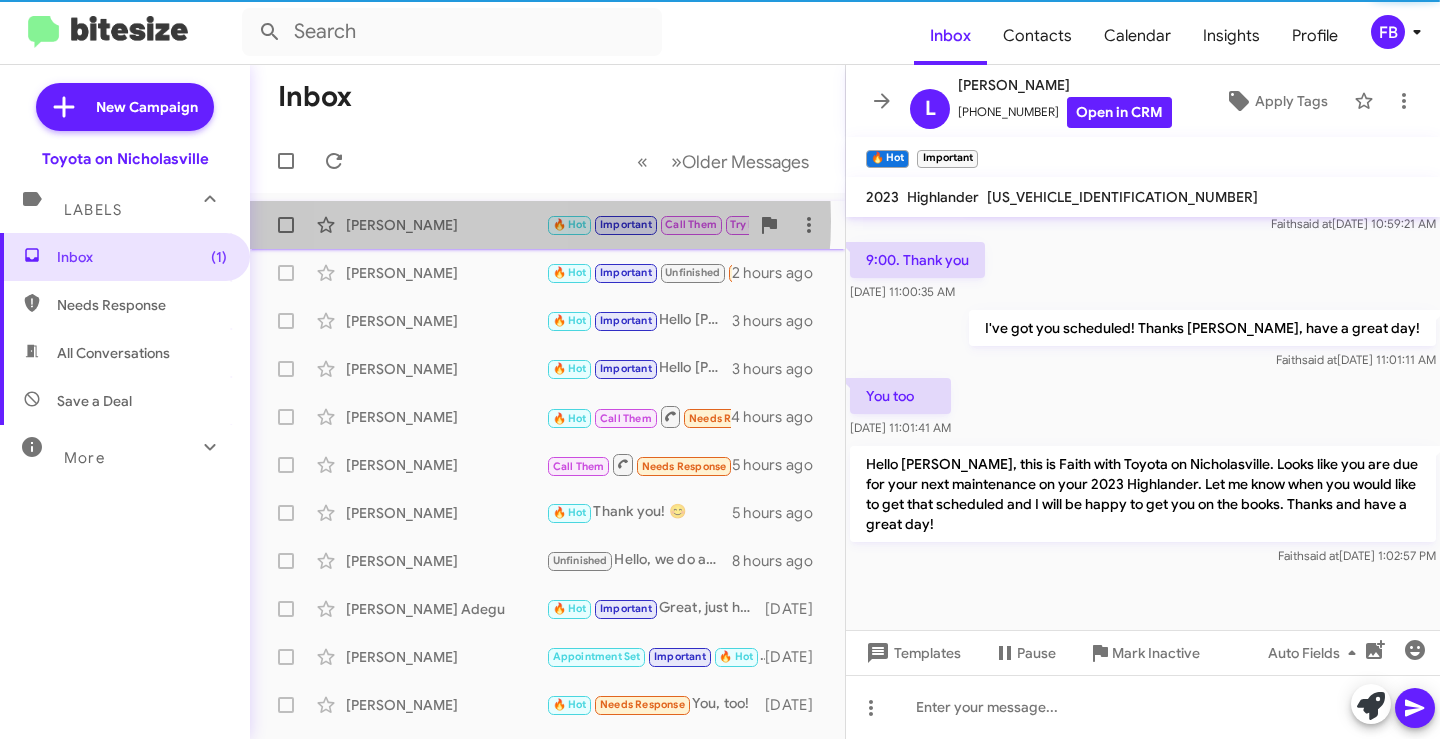click on "[PERSON_NAME]" 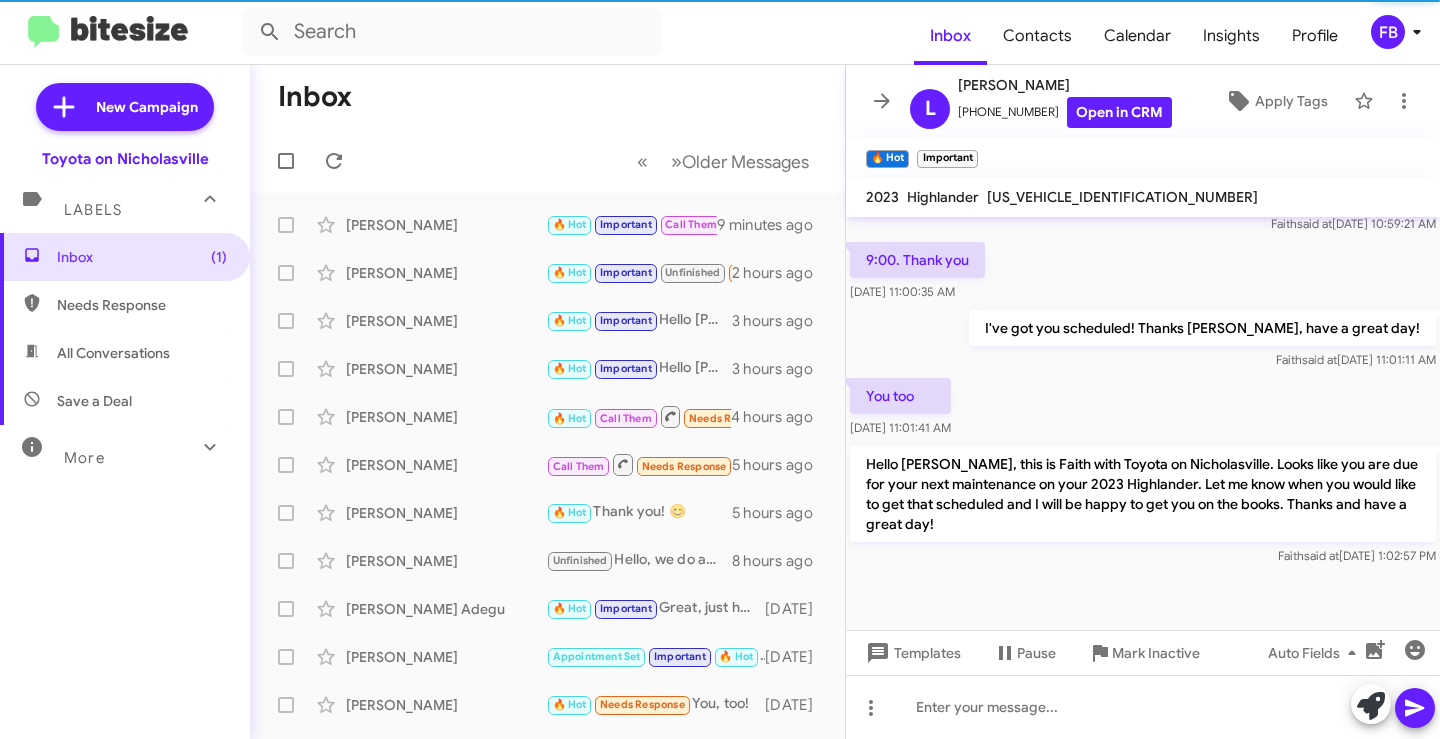 scroll, scrollTop: 1447, scrollLeft: 0, axis: vertical 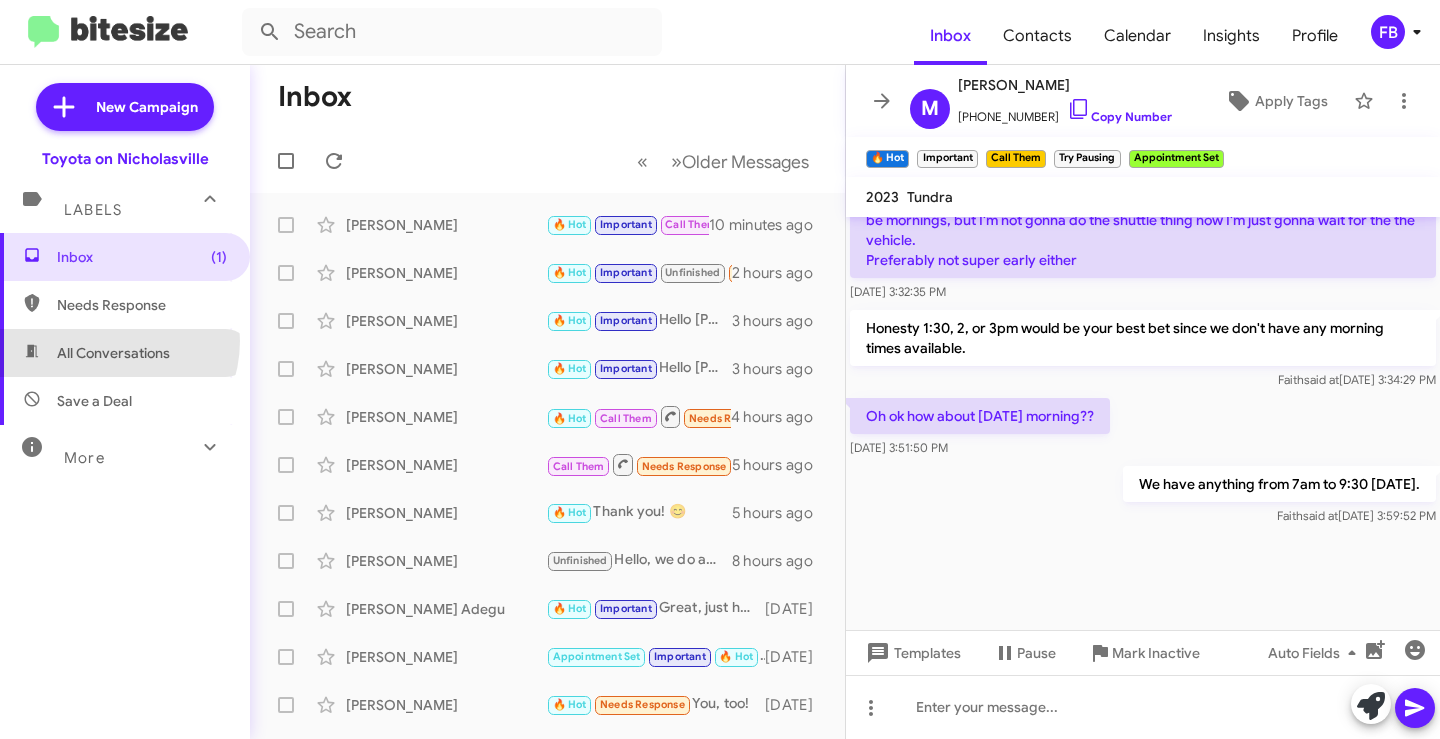 click on "All Conversations" at bounding box center (125, 353) 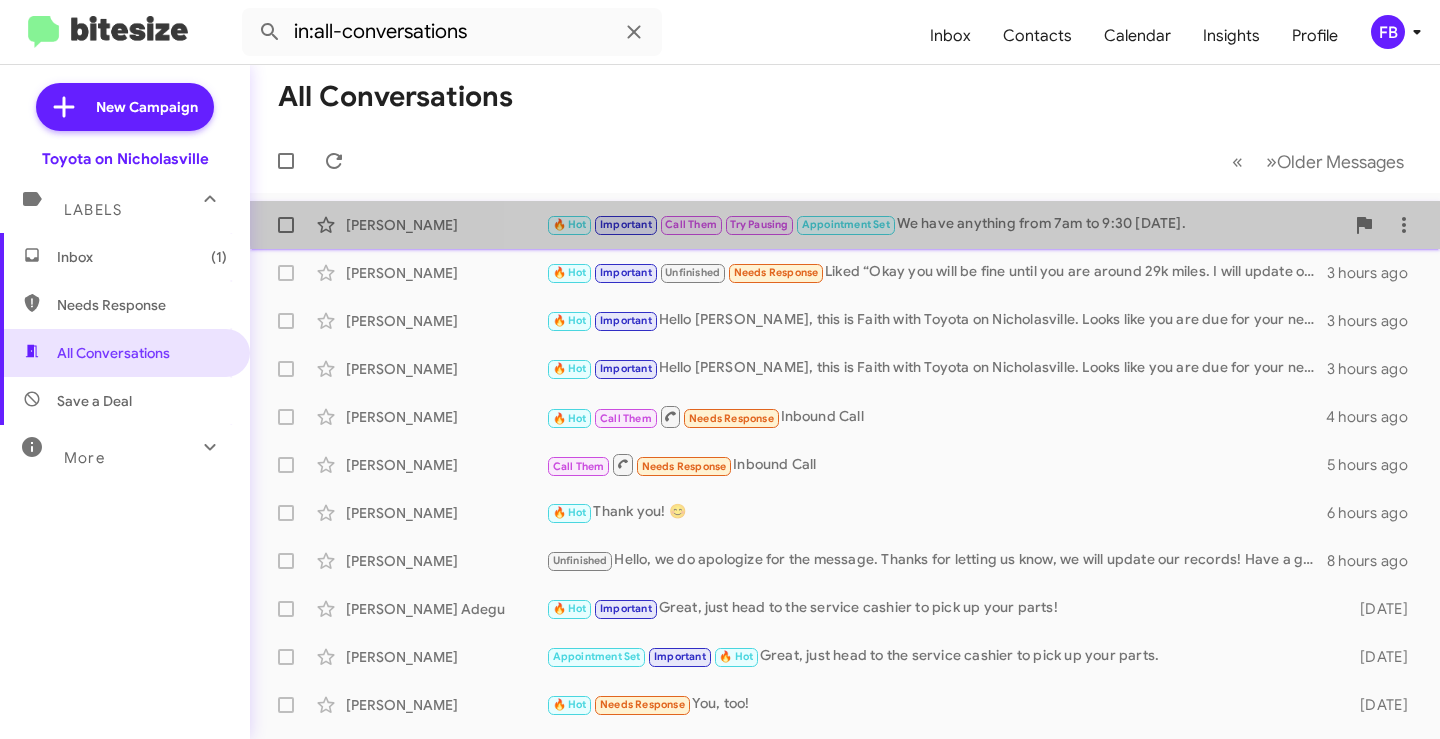 click on "[PERSON_NAME]  🔥 Hot   Important   Call Them   Try Pausing   Appointment Set   We have anything from 7am to 9:30 [DATE].   12 minutes ago" 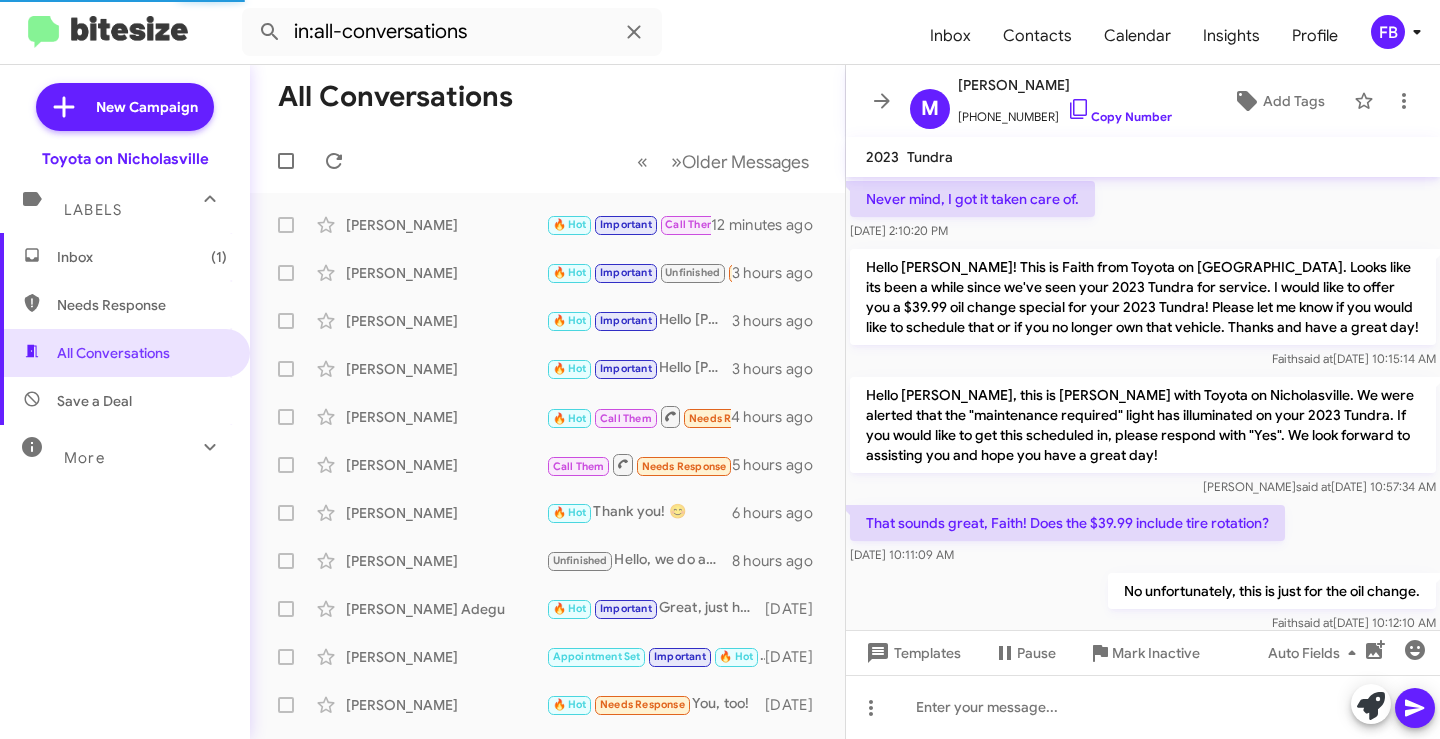 scroll, scrollTop: 1407, scrollLeft: 0, axis: vertical 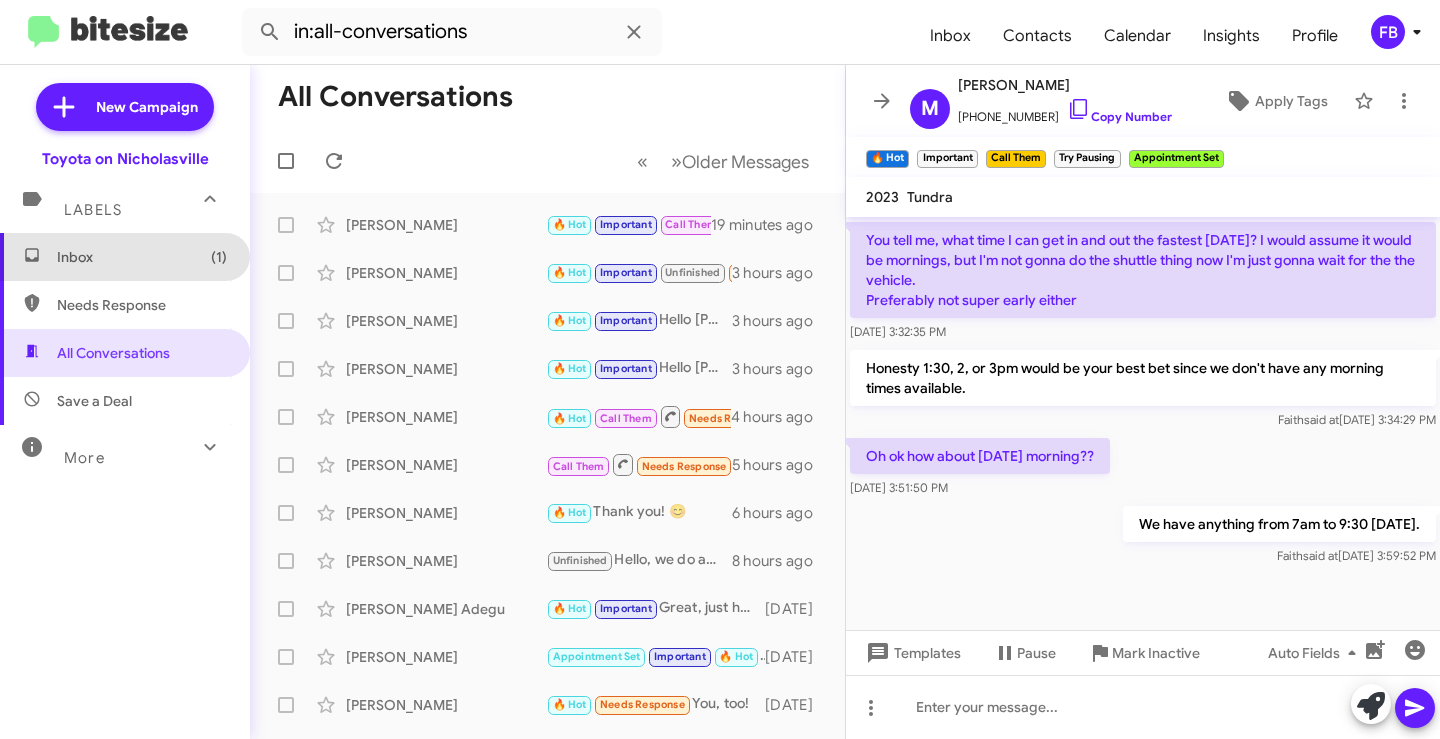 click on "Inbox  (1)" at bounding box center [142, 257] 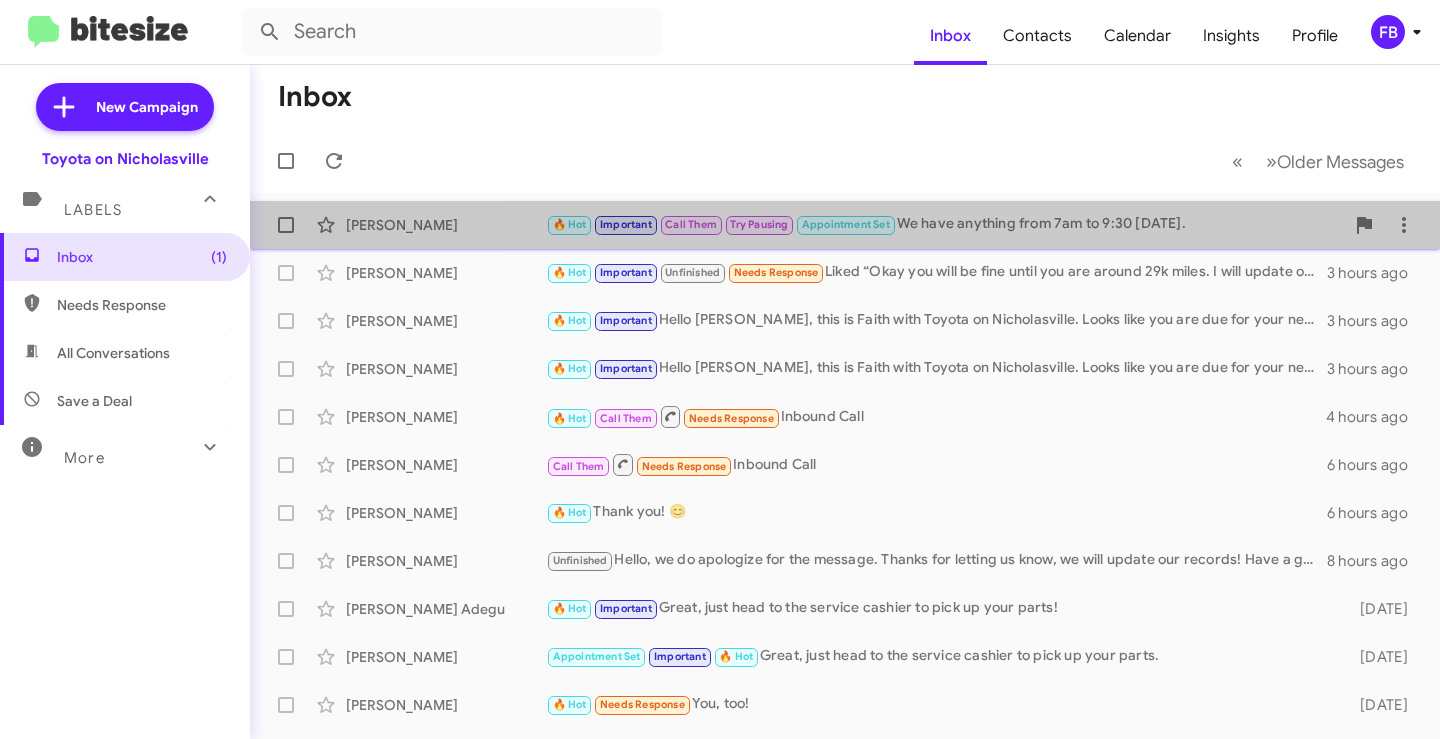 click on "🔥 Hot   Important   Call Them   Try Pausing   Appointment Set   We have anything from 7am to 9:30 [DATE]." 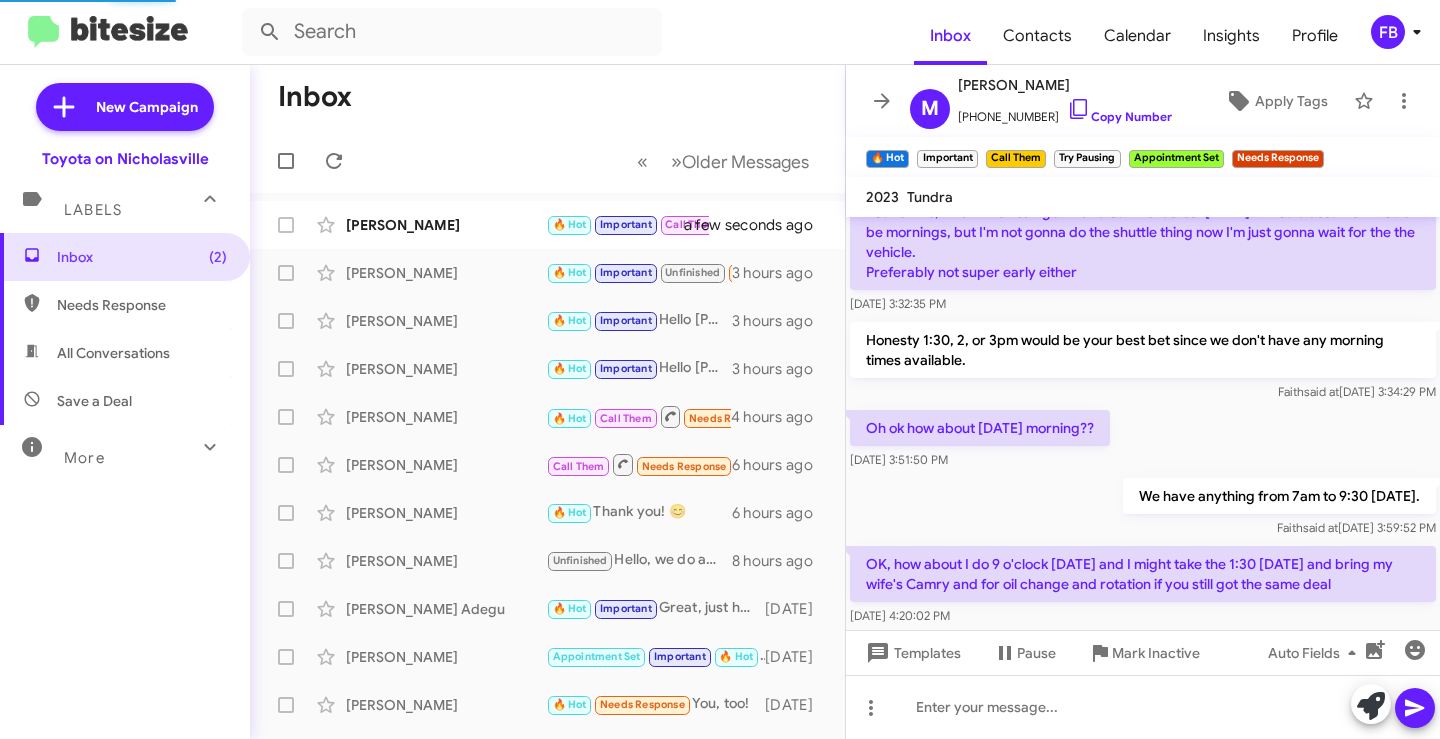 scroll, scrollTop: 1467, scrollLeft: 0, axis: vertical 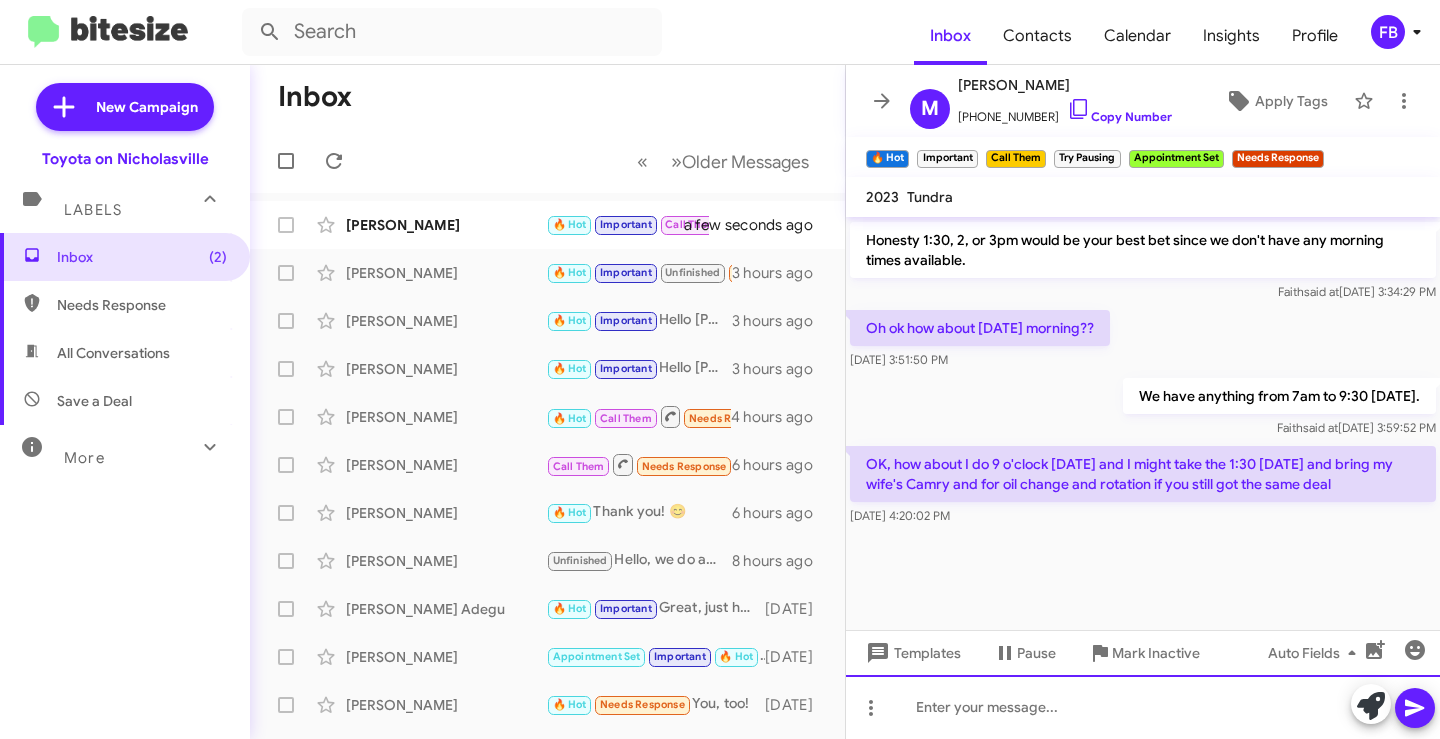 click 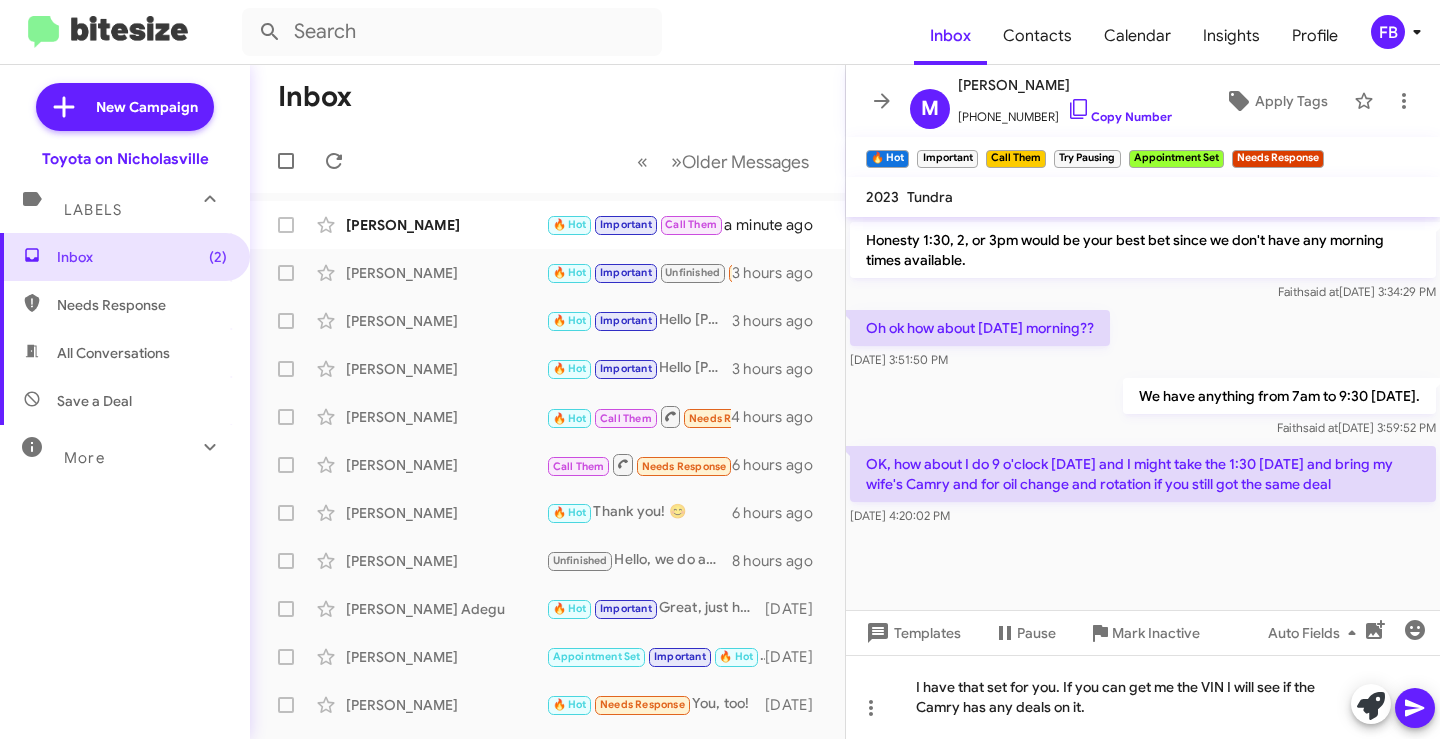 click 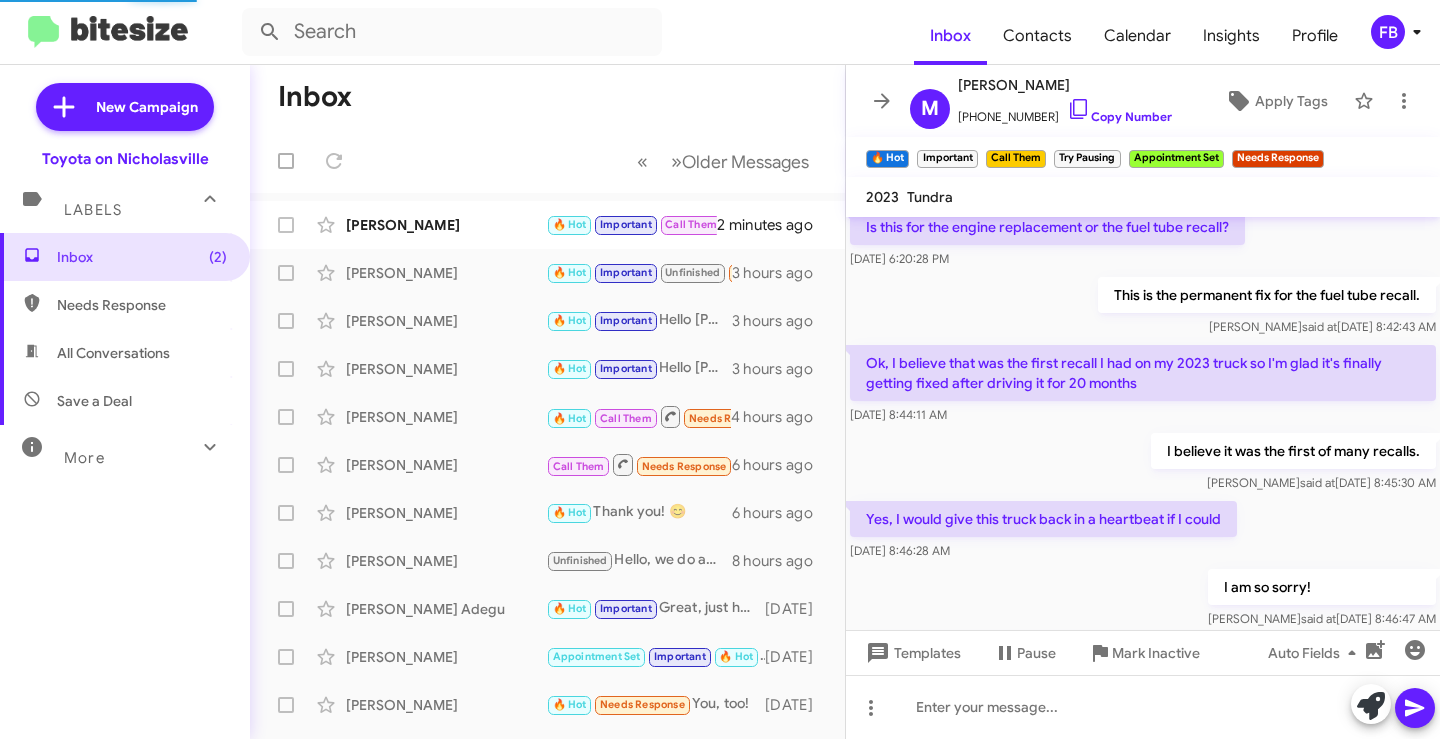 scroll, scrollTop: 1367, scrollLeft: 0, axis: vertical 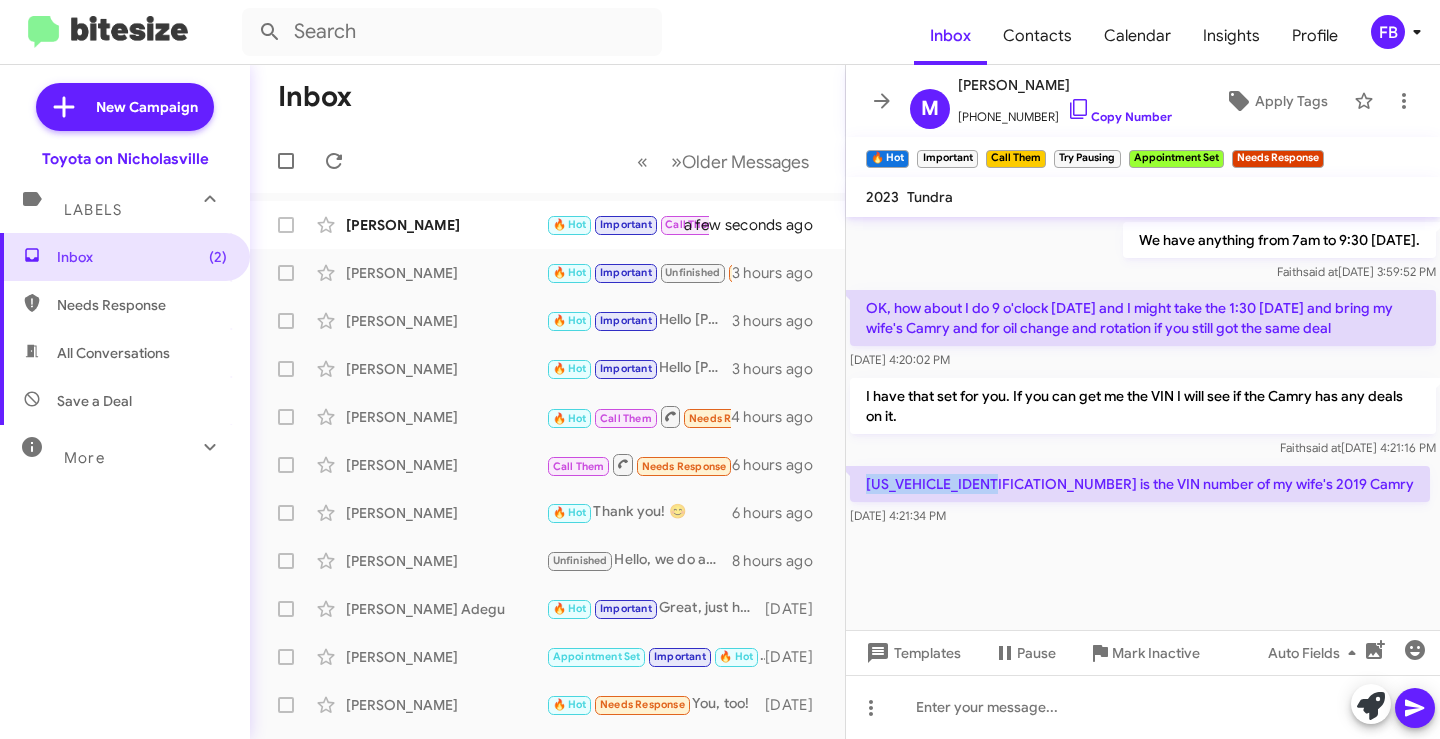 drag, startPoint x: 998, startPoint y: 489, endPoint x: 867, endPoint y: 487, distance: 131.01526 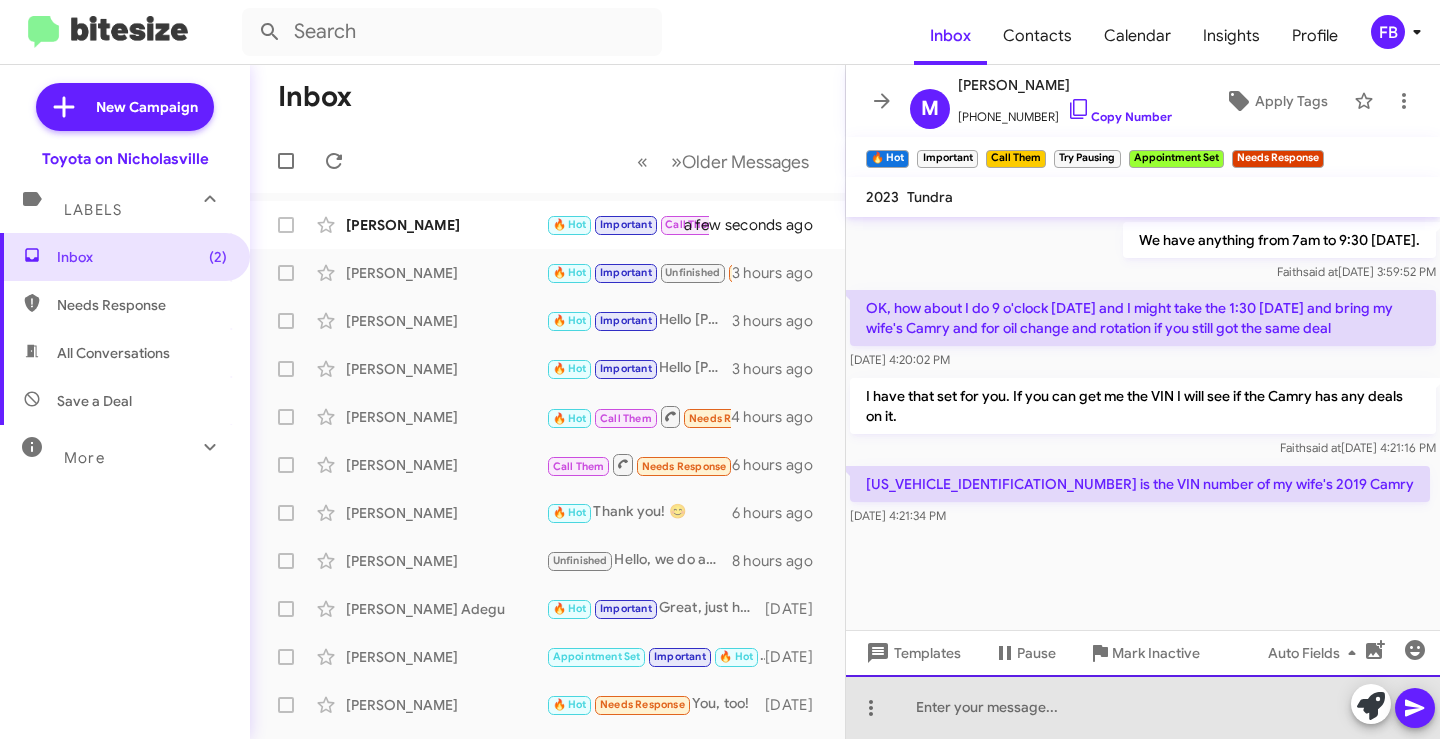 drag, startPoint x: 935, startPoint y: 698, endPoint x: 928, endPoint y: 686, distance: 13.892444 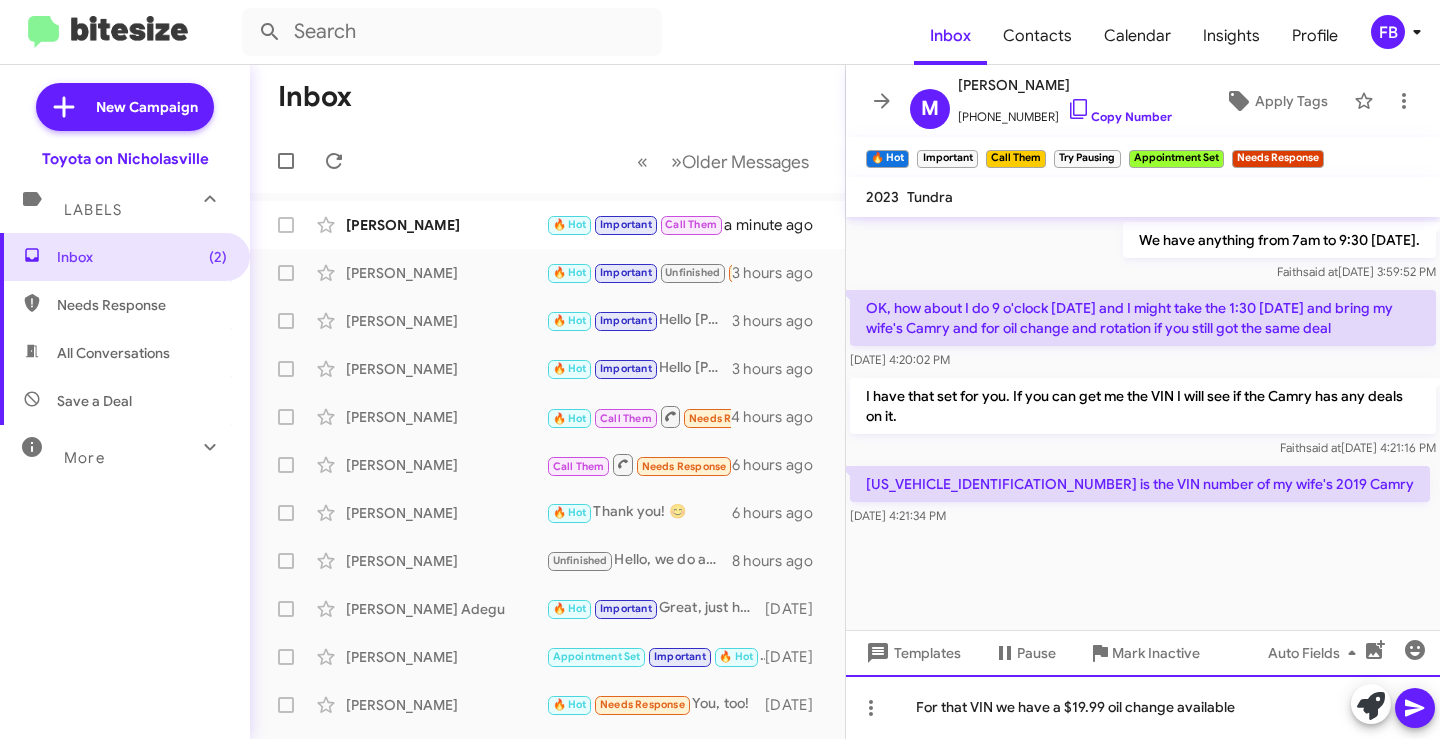 click on "For that VIN we have a $19.99 oil change available" 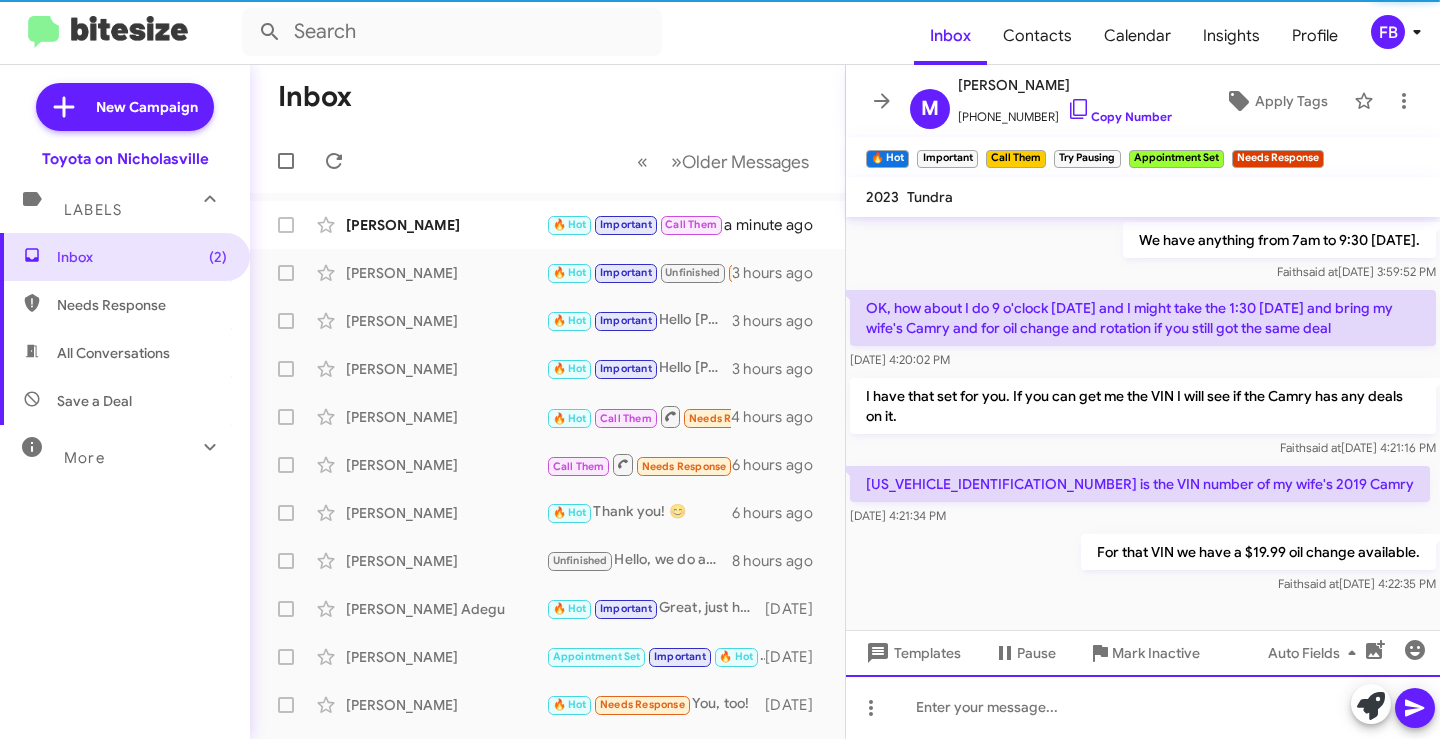 scroll, scrollTop: 100, scrollLeft: 0, axis: vertical 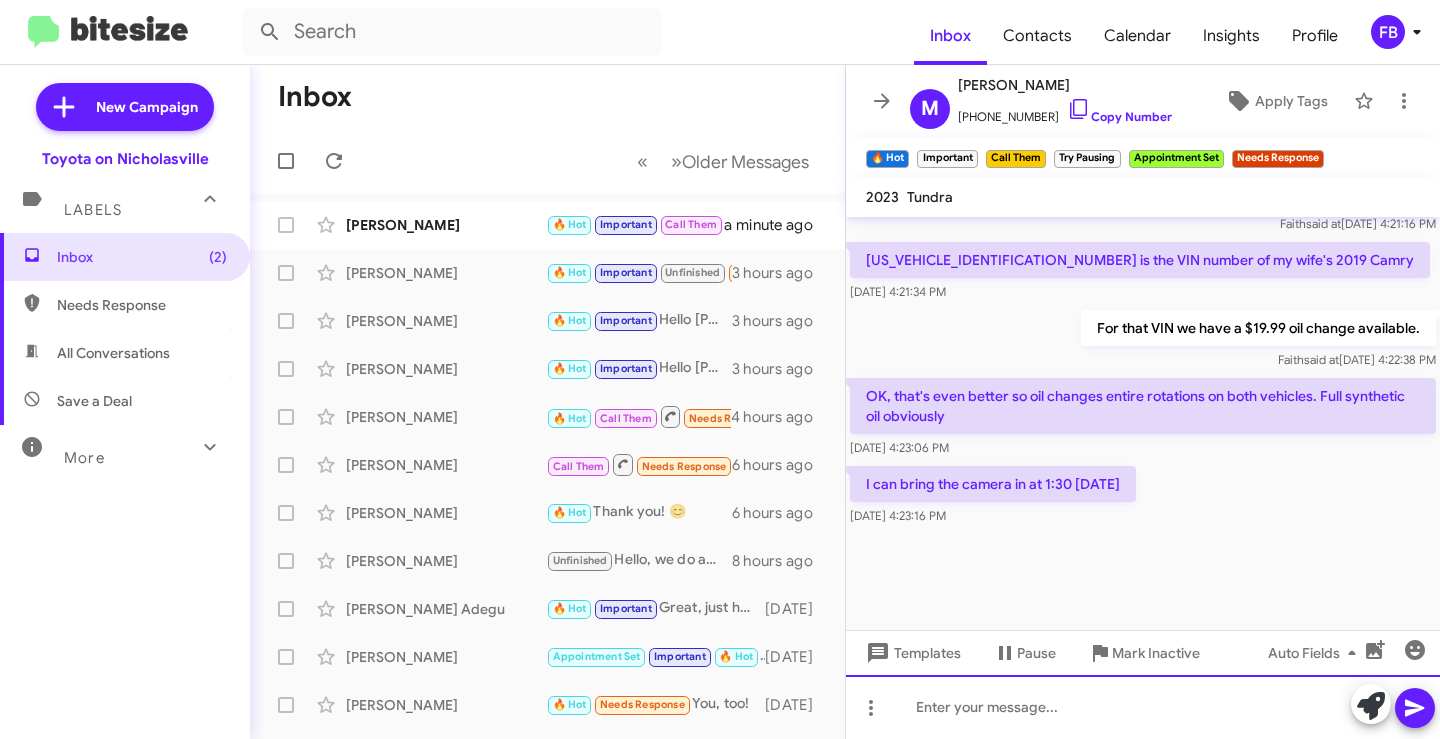 click 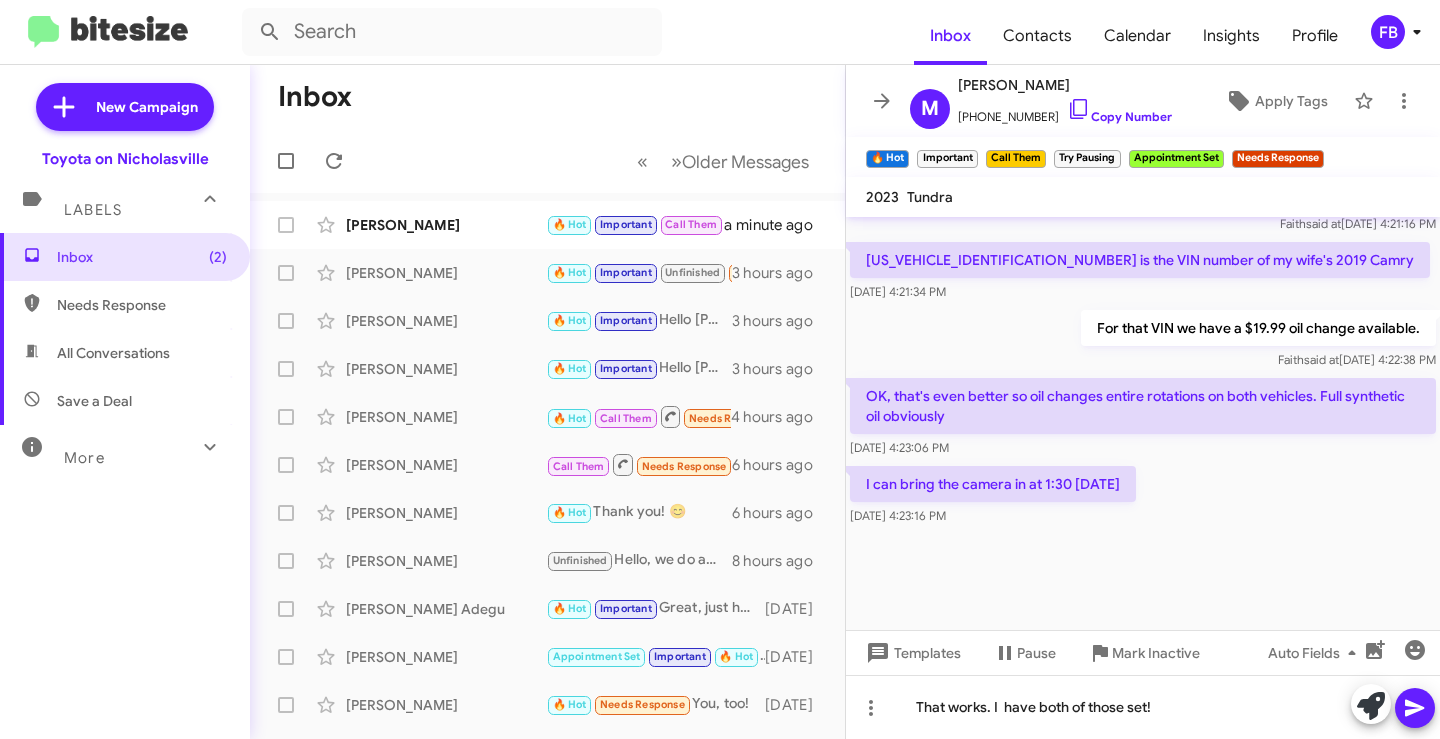 click 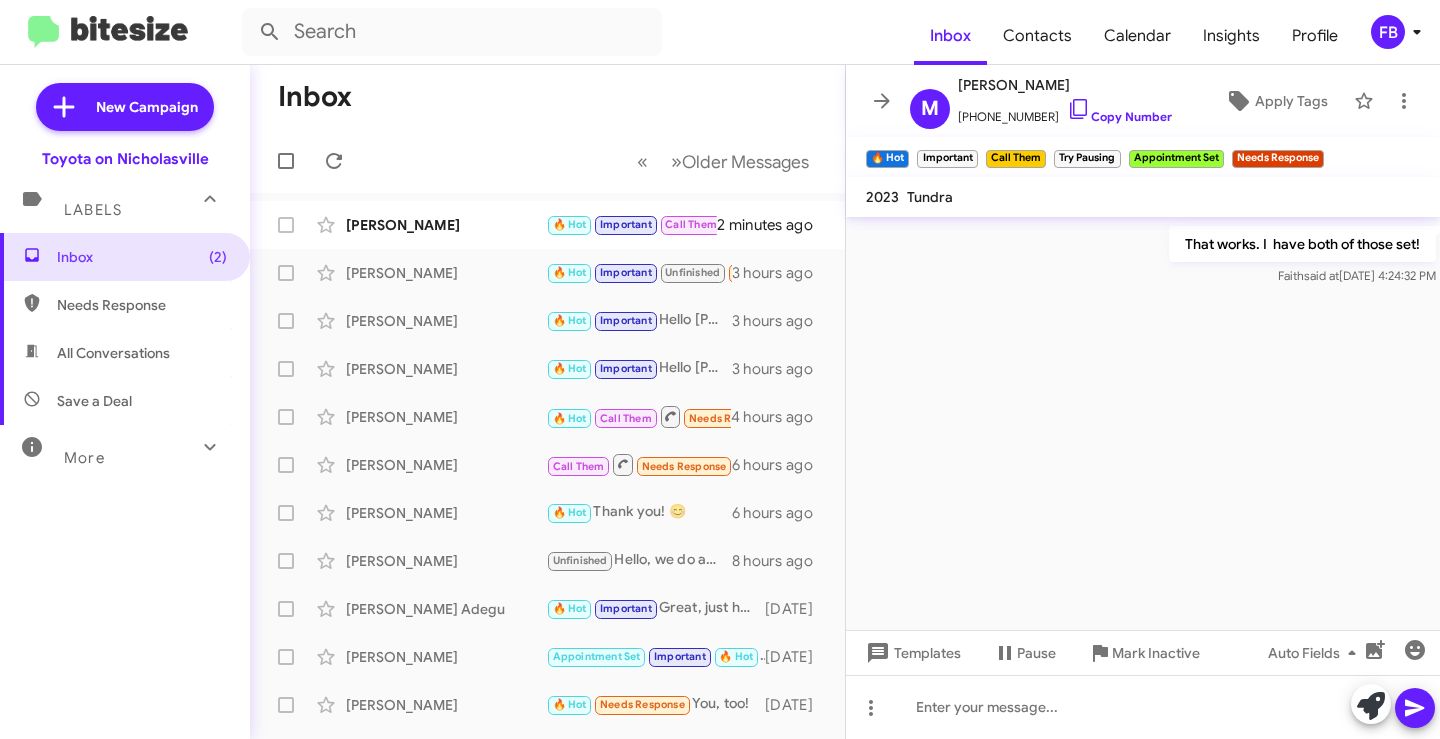 scroll, scrollTop: 7123, scrollLeft: 0, axis: vertical 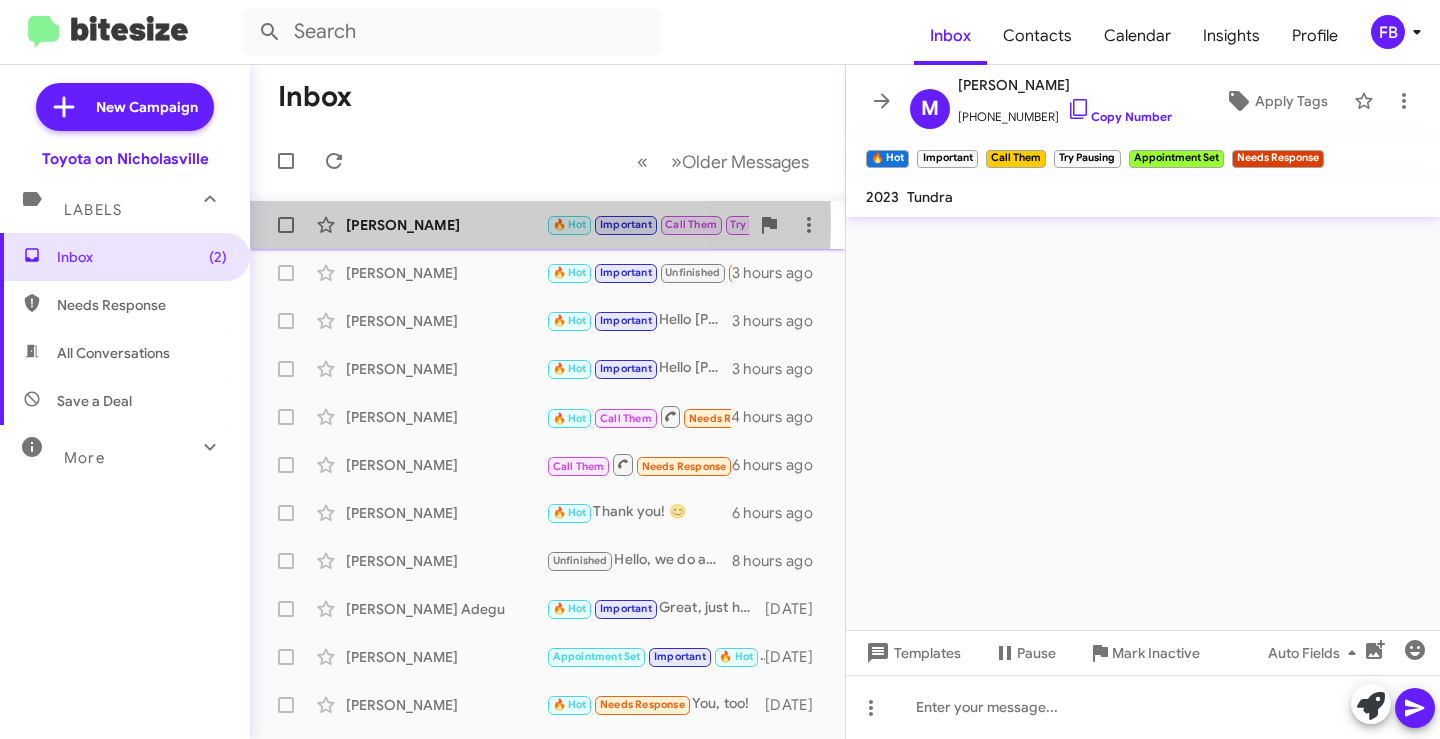 click on "[PERSON_NAME]" 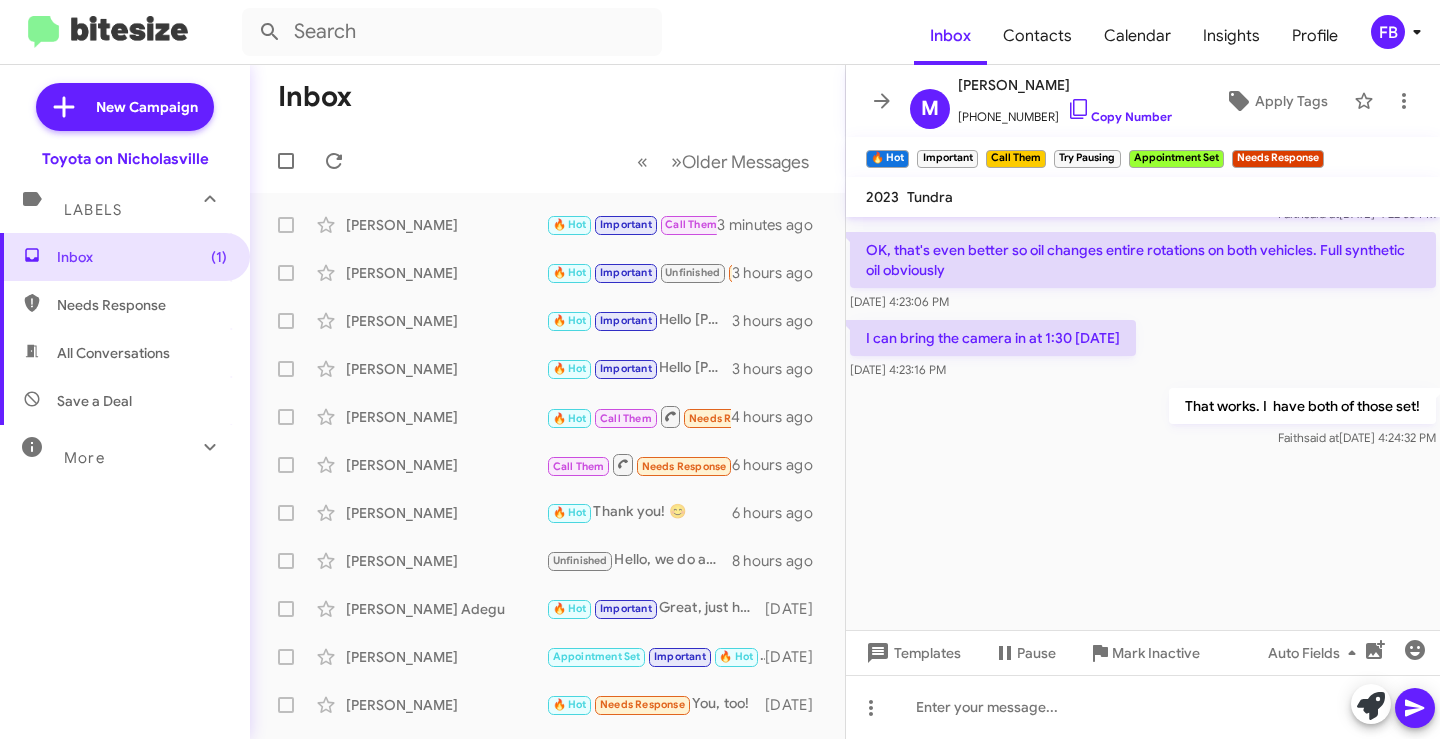 scroll, scrollTop: 7456, scrollLeft: 0, axis: vertical 